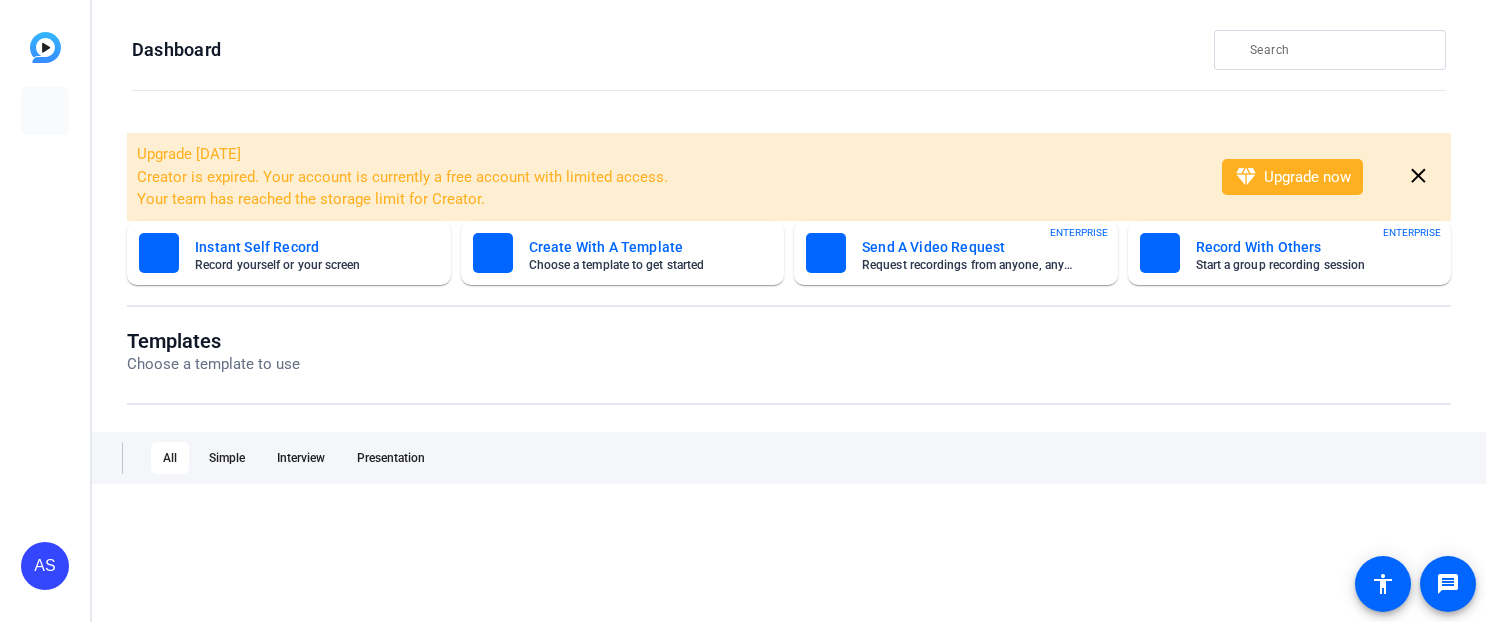 scroll, scrollTop: 0, scrollLeft: 0, axis: both 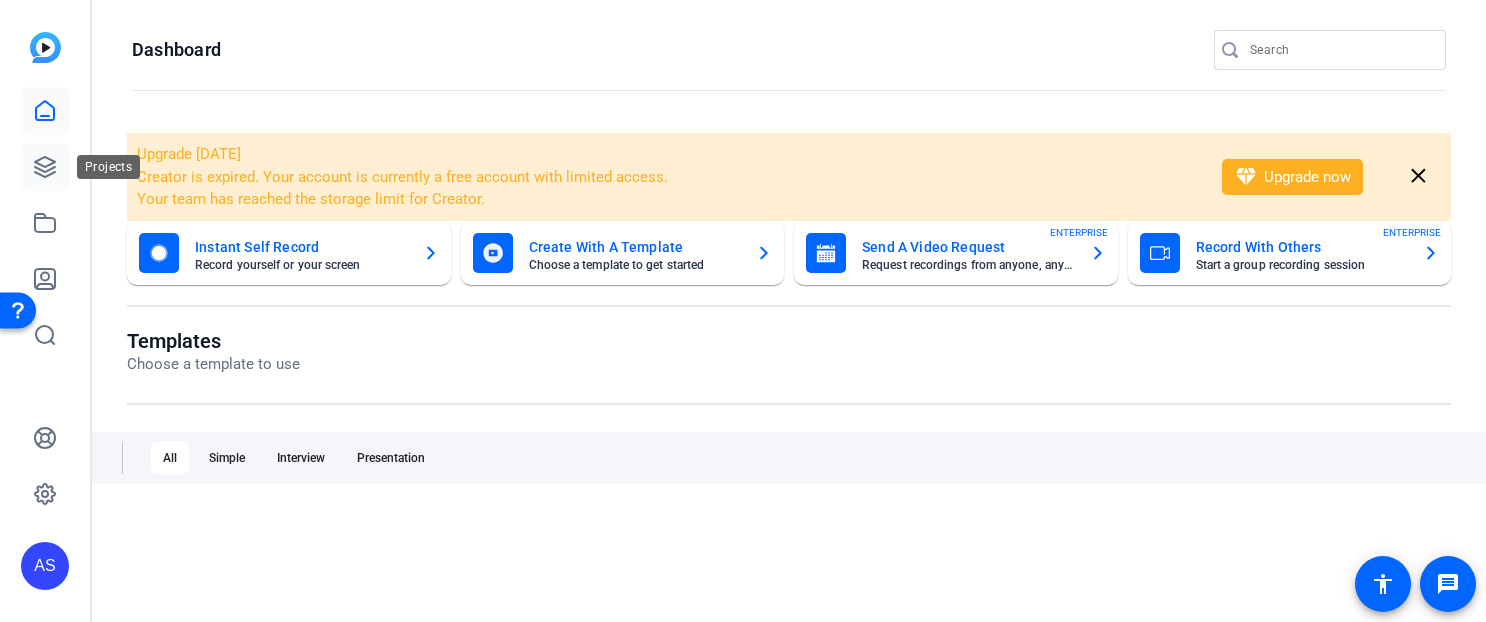 click 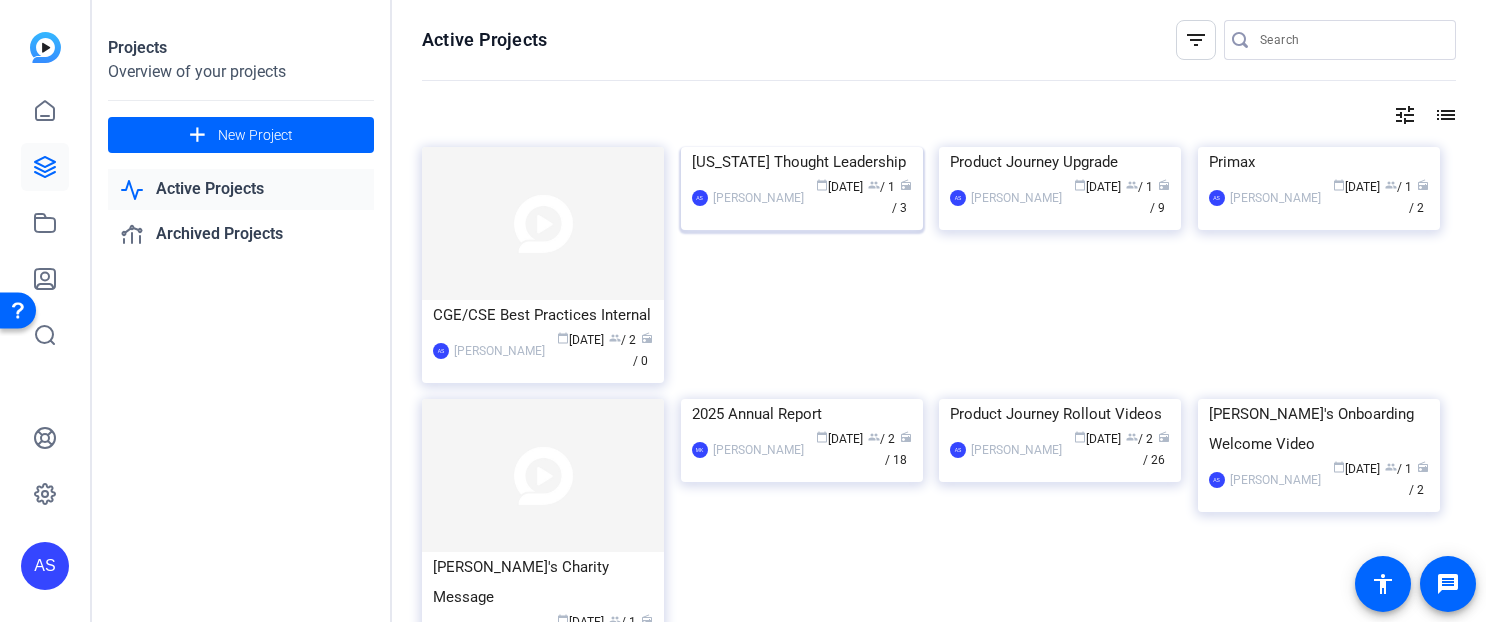 click on "calendar_today  [DATE]  group  / 1  radio  / 3" 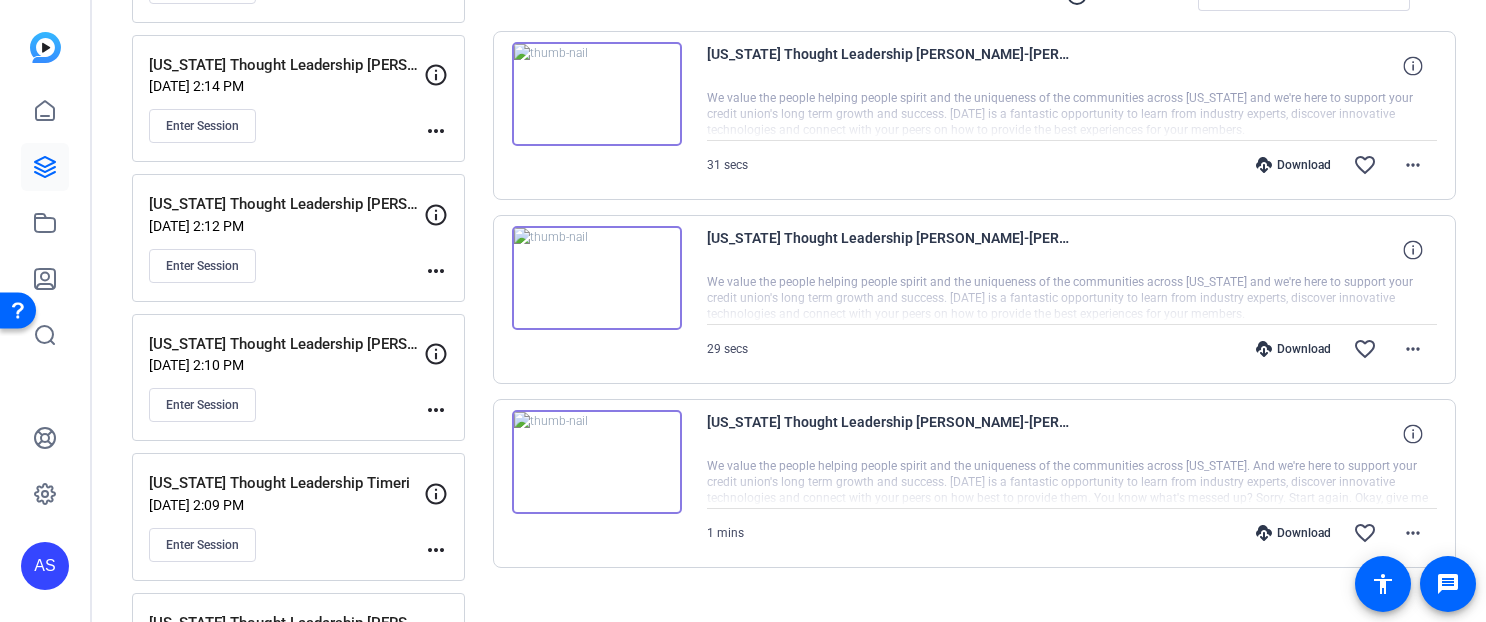 scroll, scrollTop: 408, scrollLeft: 0, axis: vertical 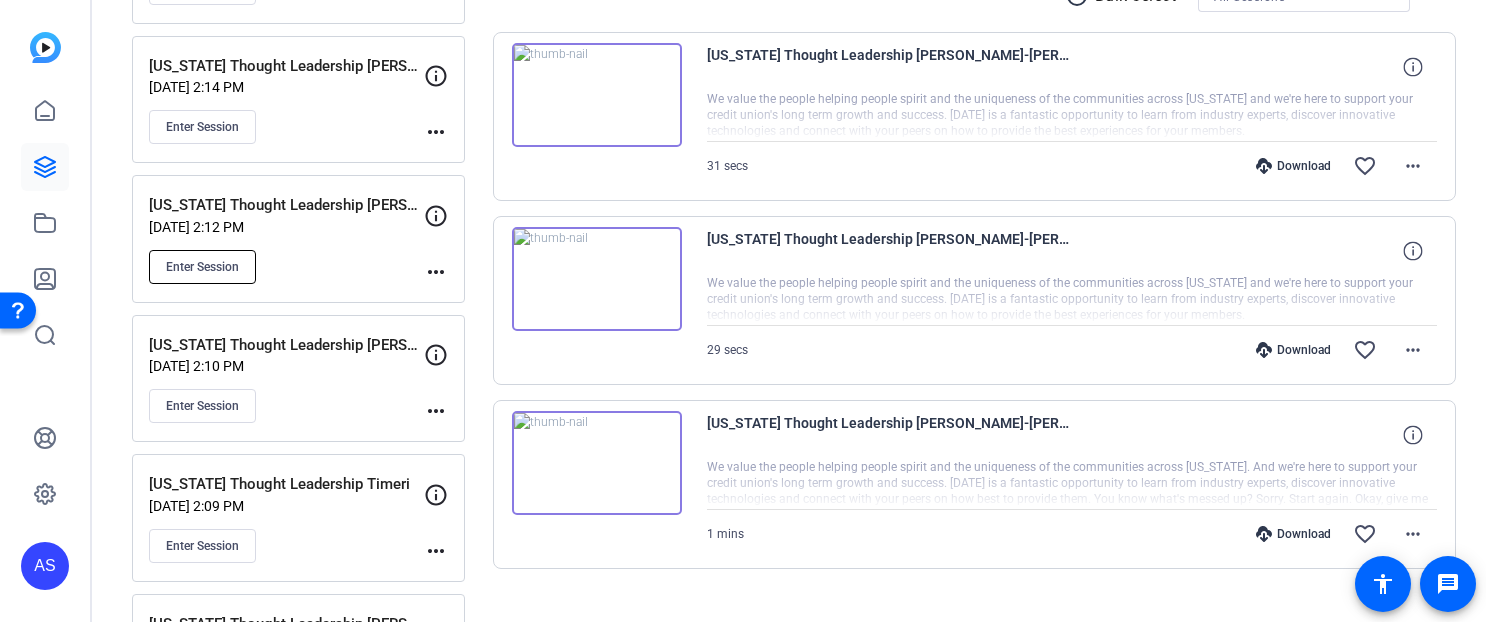 click on "Enter Session" 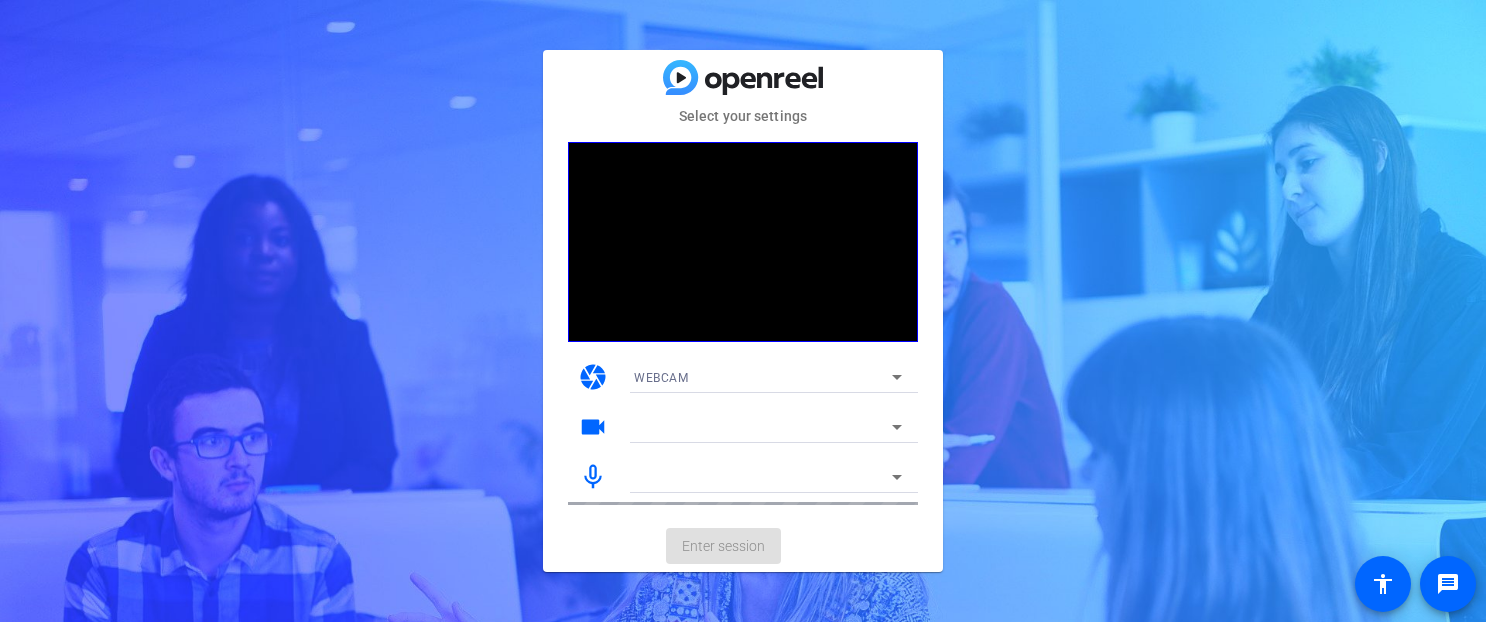 scroll, scrollTop: 0, scrollLeft: 0, axis: both 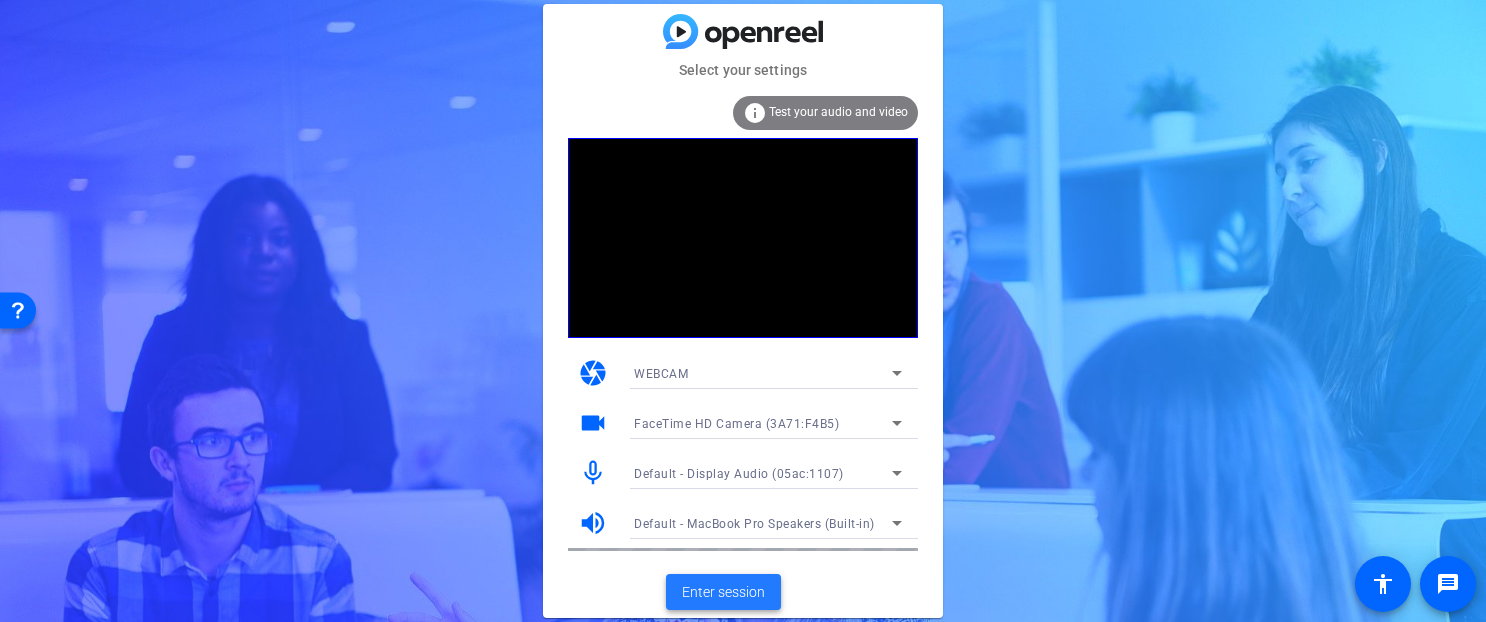 click on "Enter session" 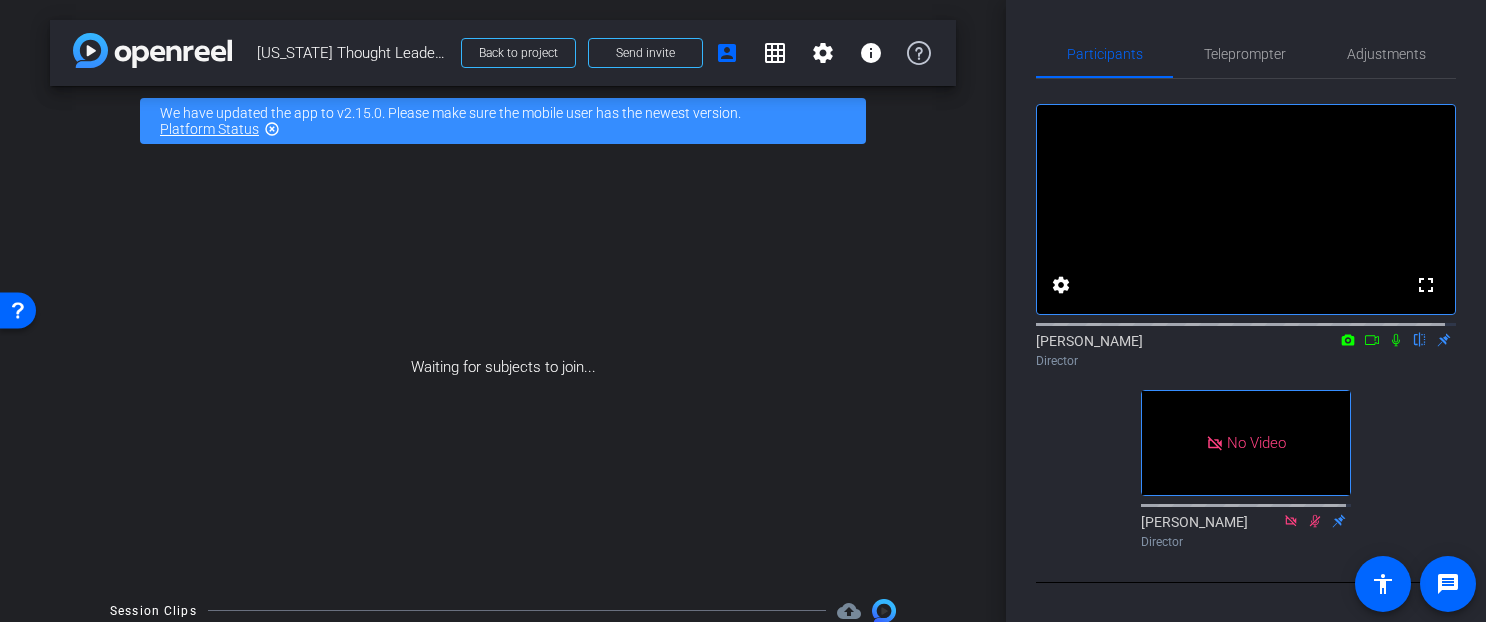 click 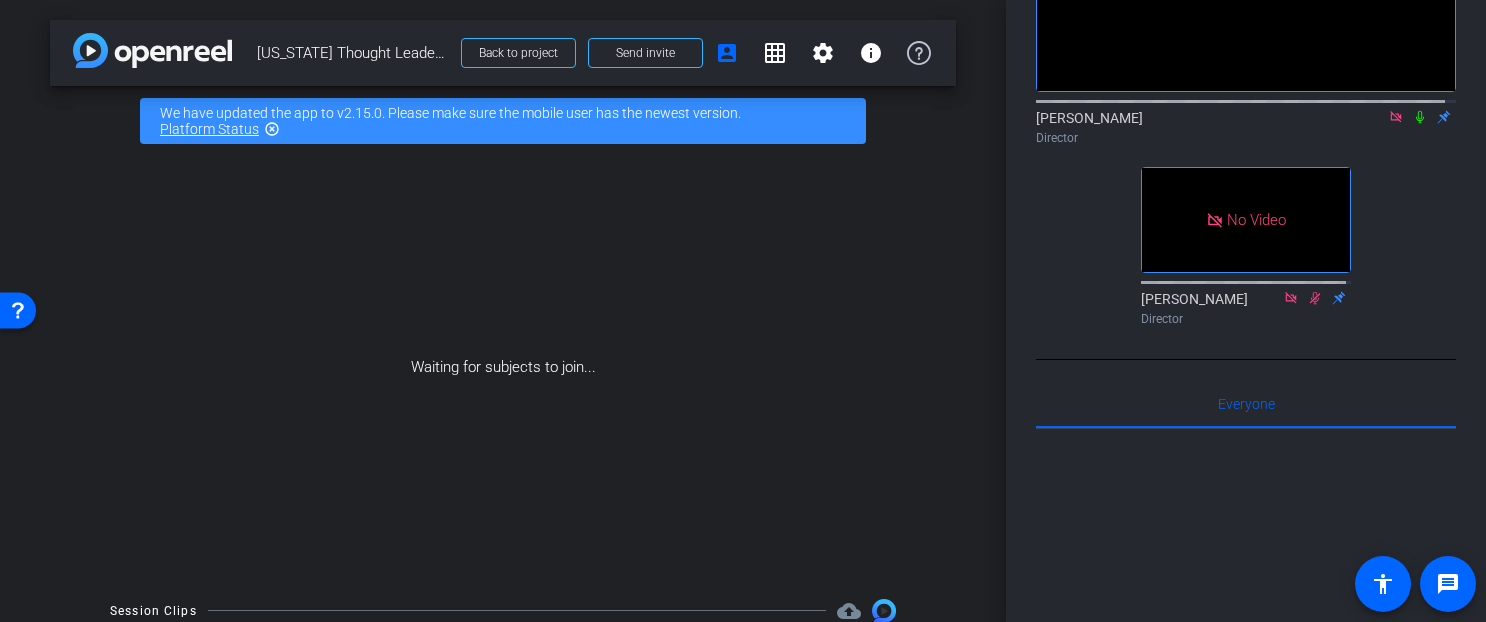 scroll, scrollTop: 166, scrollLeft: 0, axis: vertical 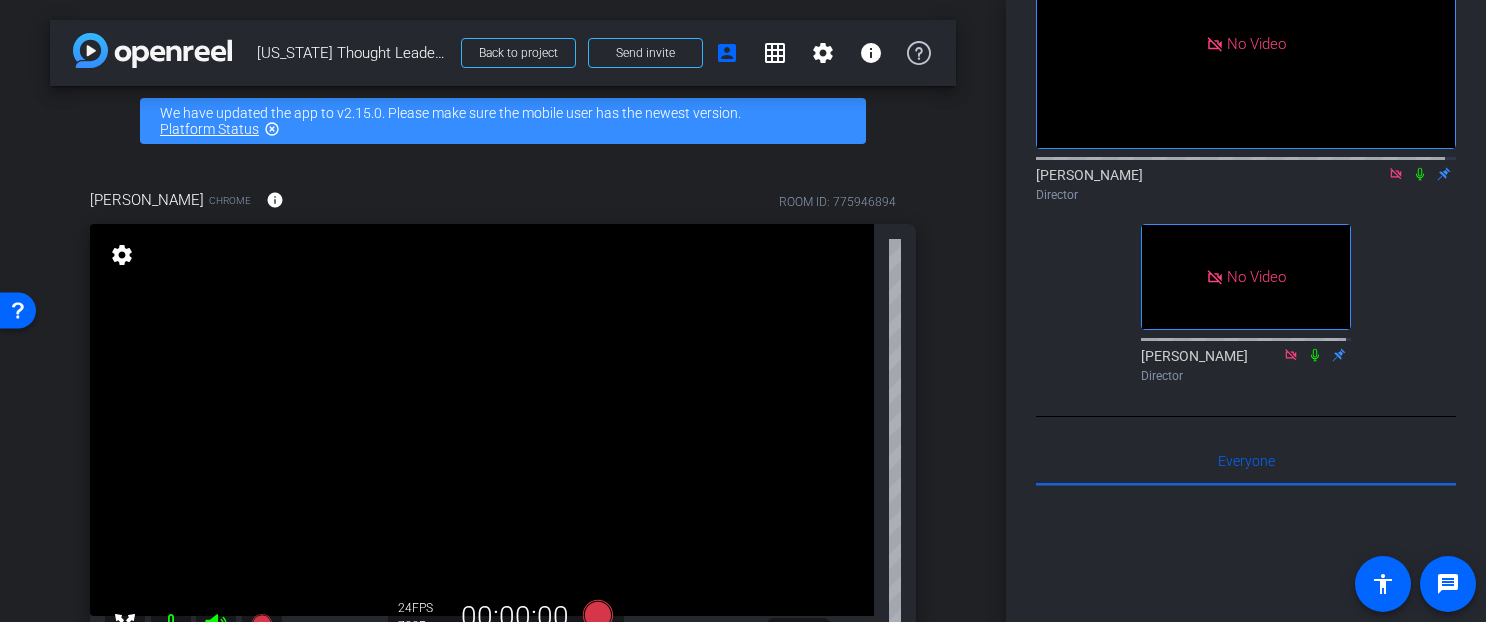 click 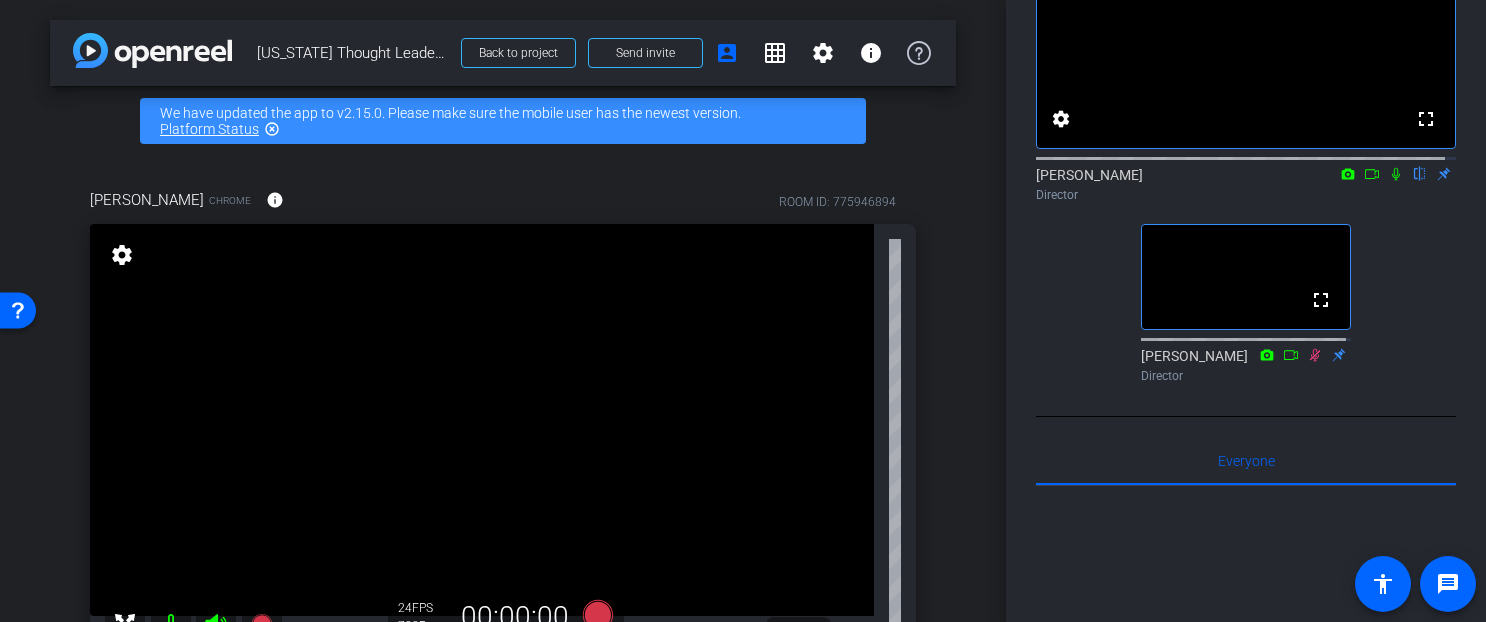 click 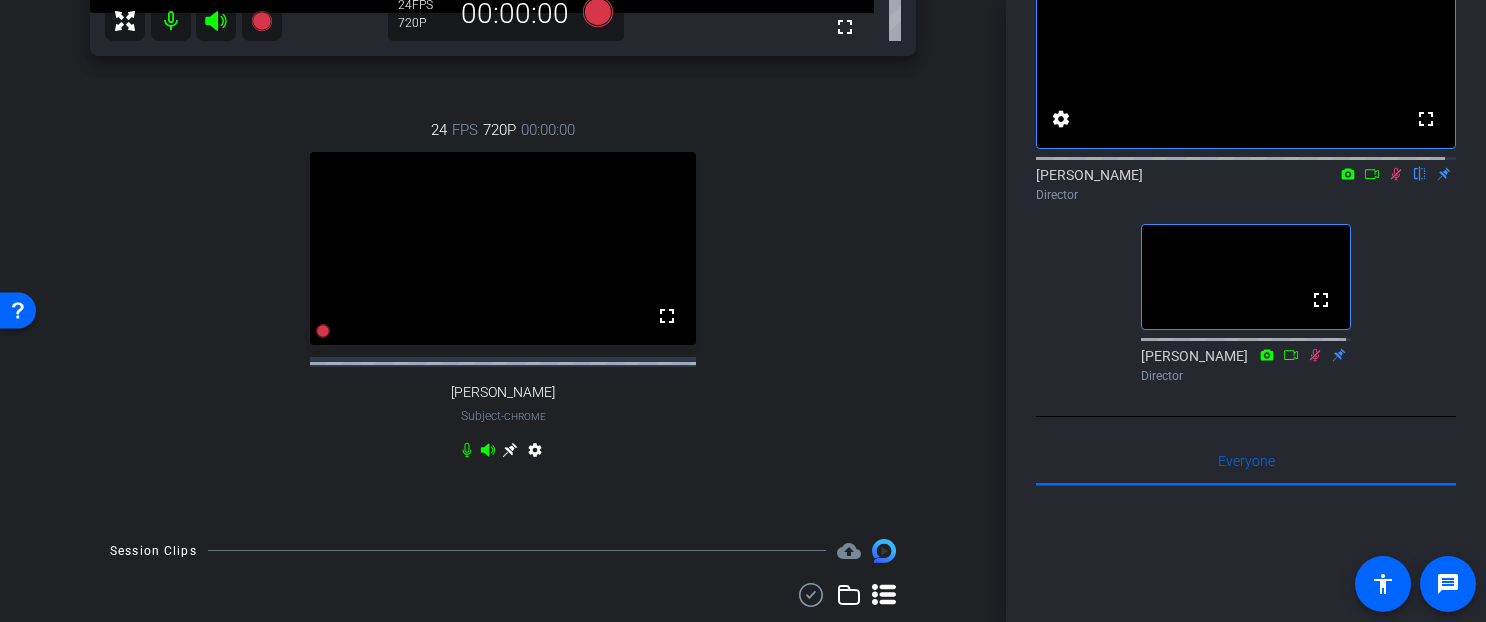 scroll, scrollTop: 596, scrollLeft: 0, axis: vertical 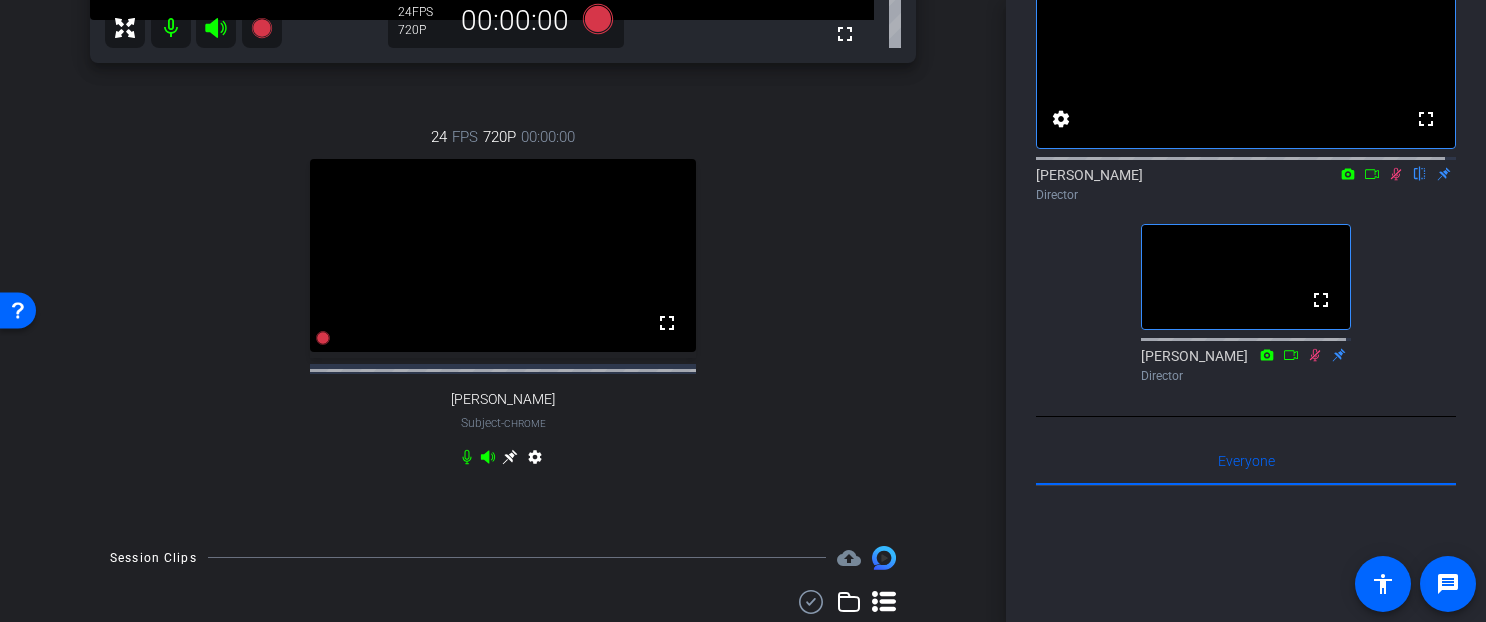 click 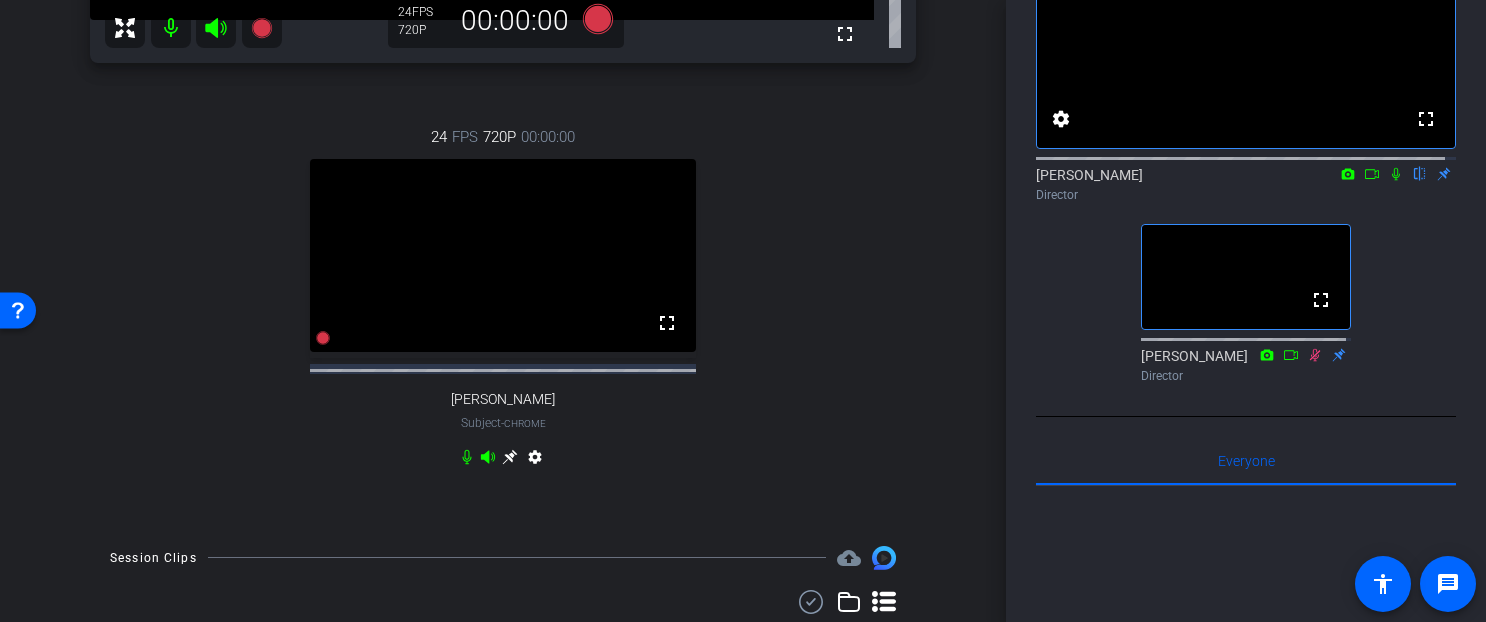 click 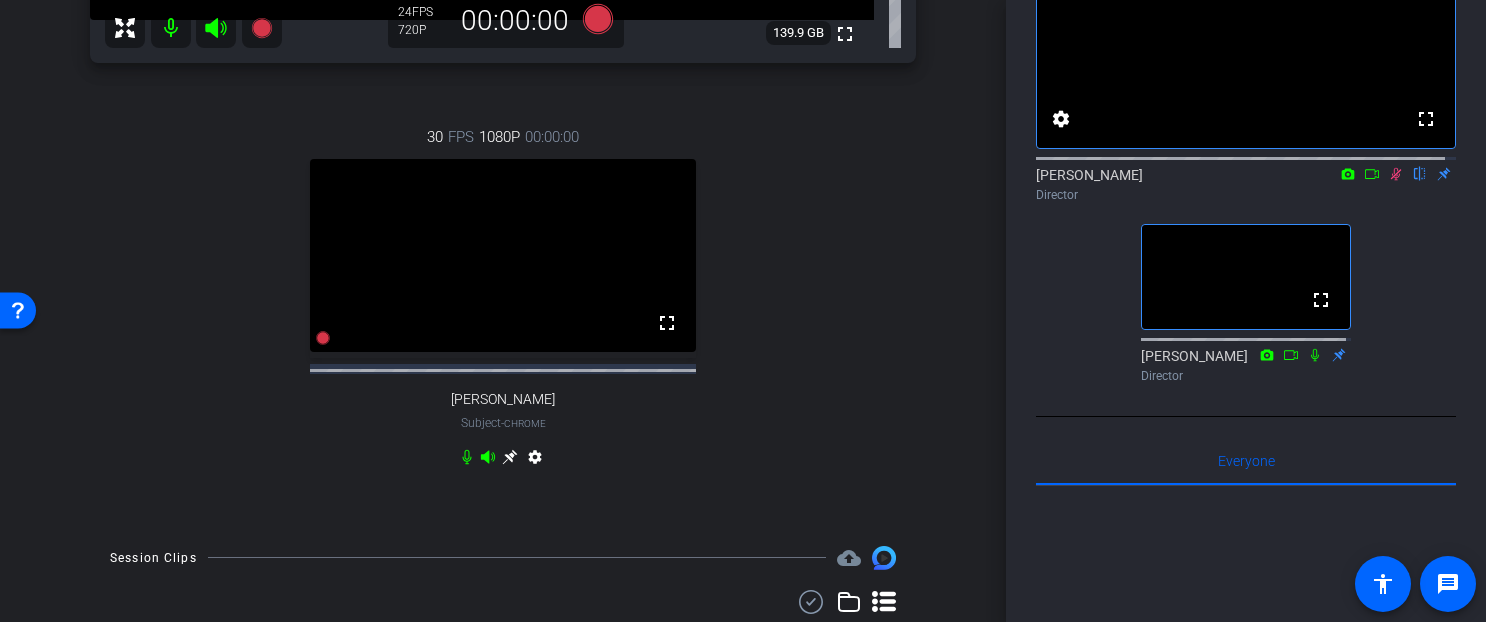 scroll, scrollTop: 0, scrollLeft: 0, axis: both 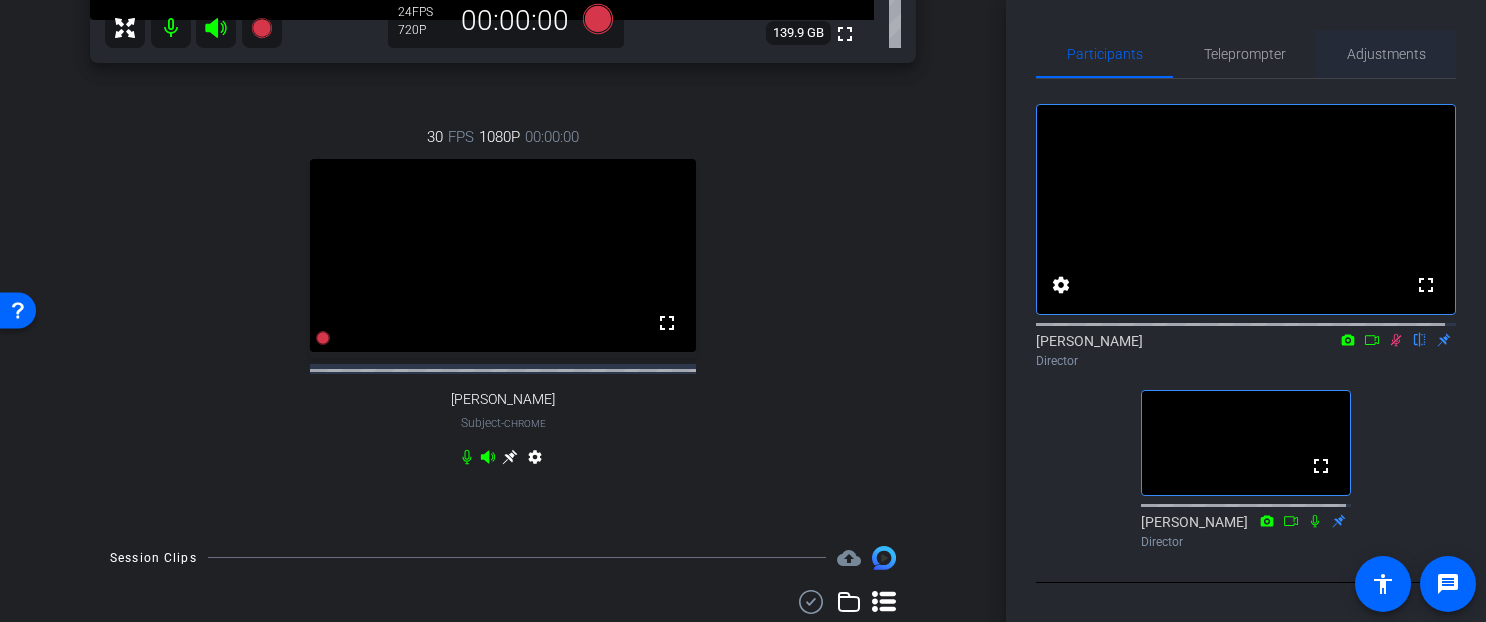 click on "Adjustments" at bounding box center (1386, 54) 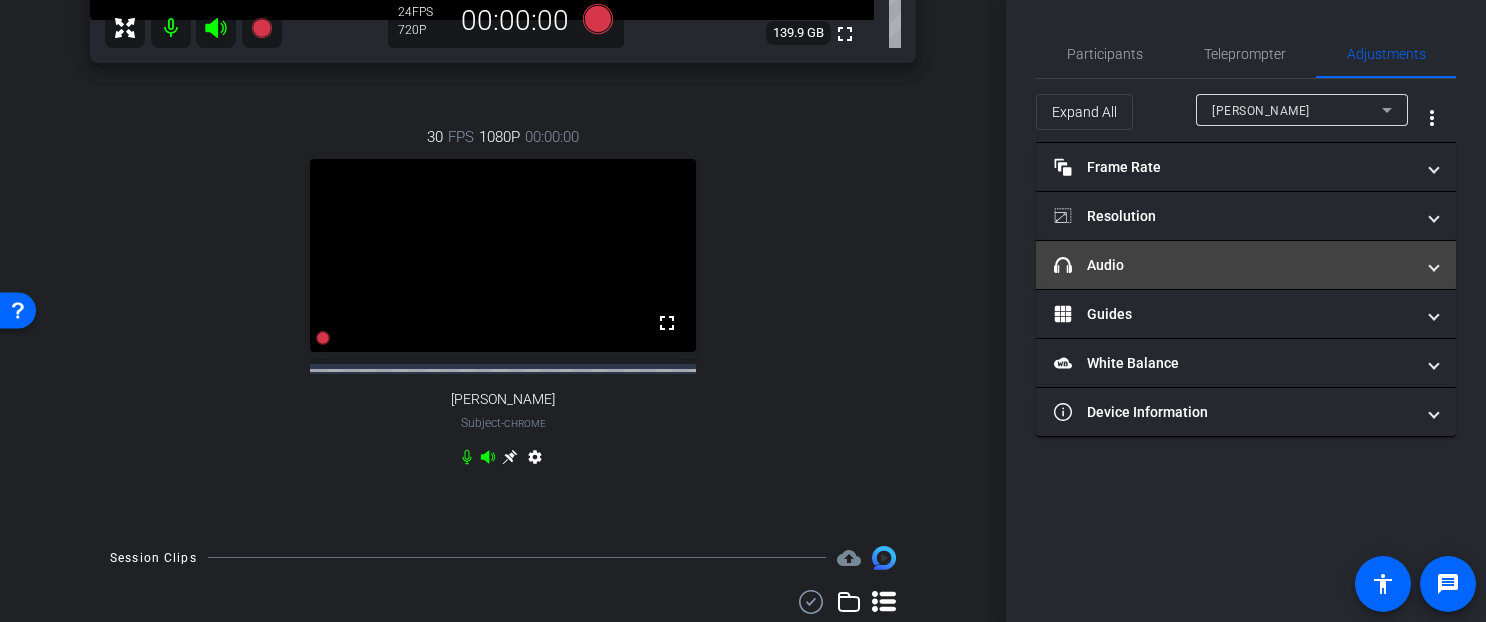 click on "headphone icon
Audio" at bounding box center [1234, 265] 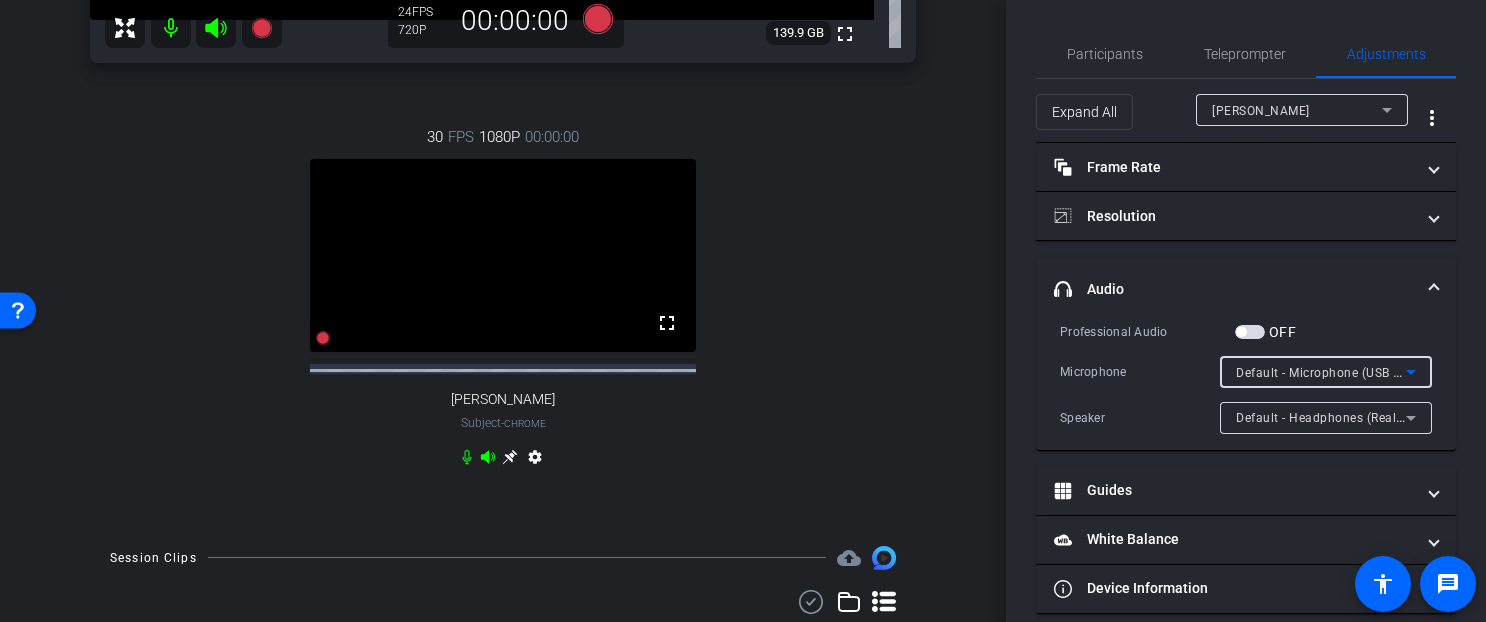 click on "Default - Microphone (USB Live Camera audio)" at bounding box center (1371, 372) 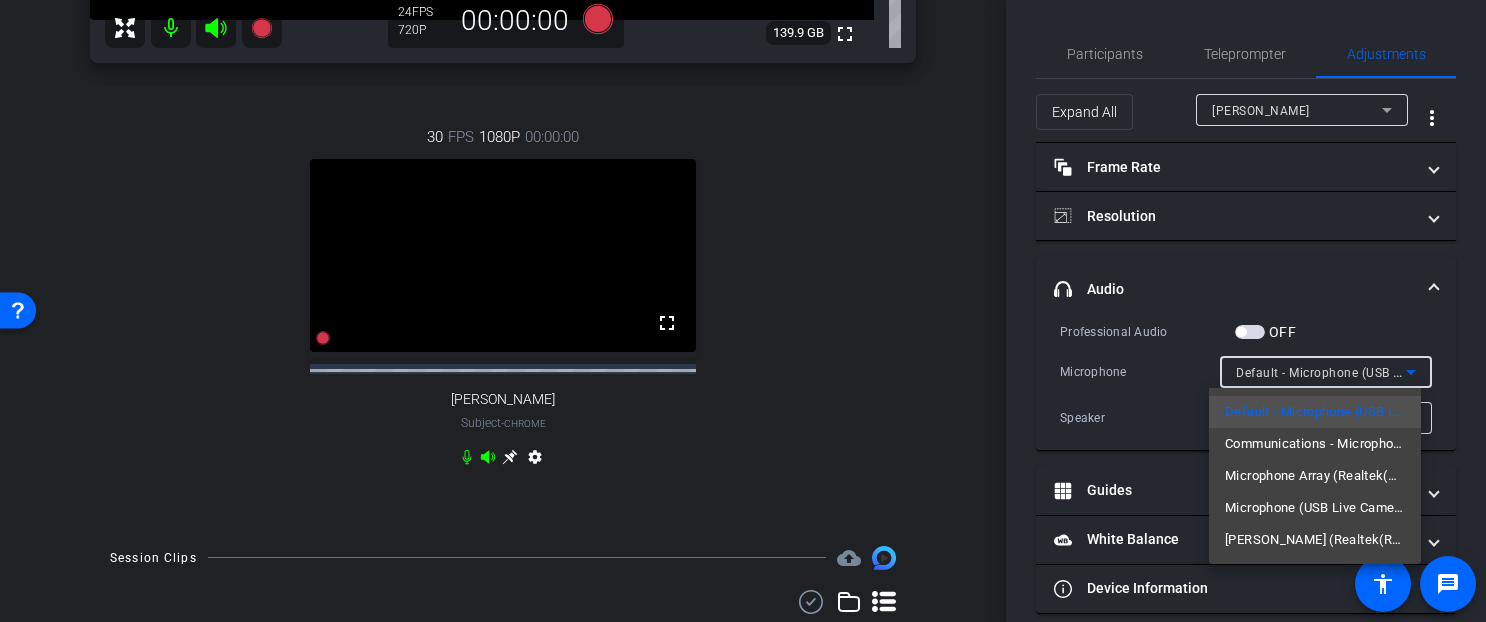 click at bounding box center (743, 311) 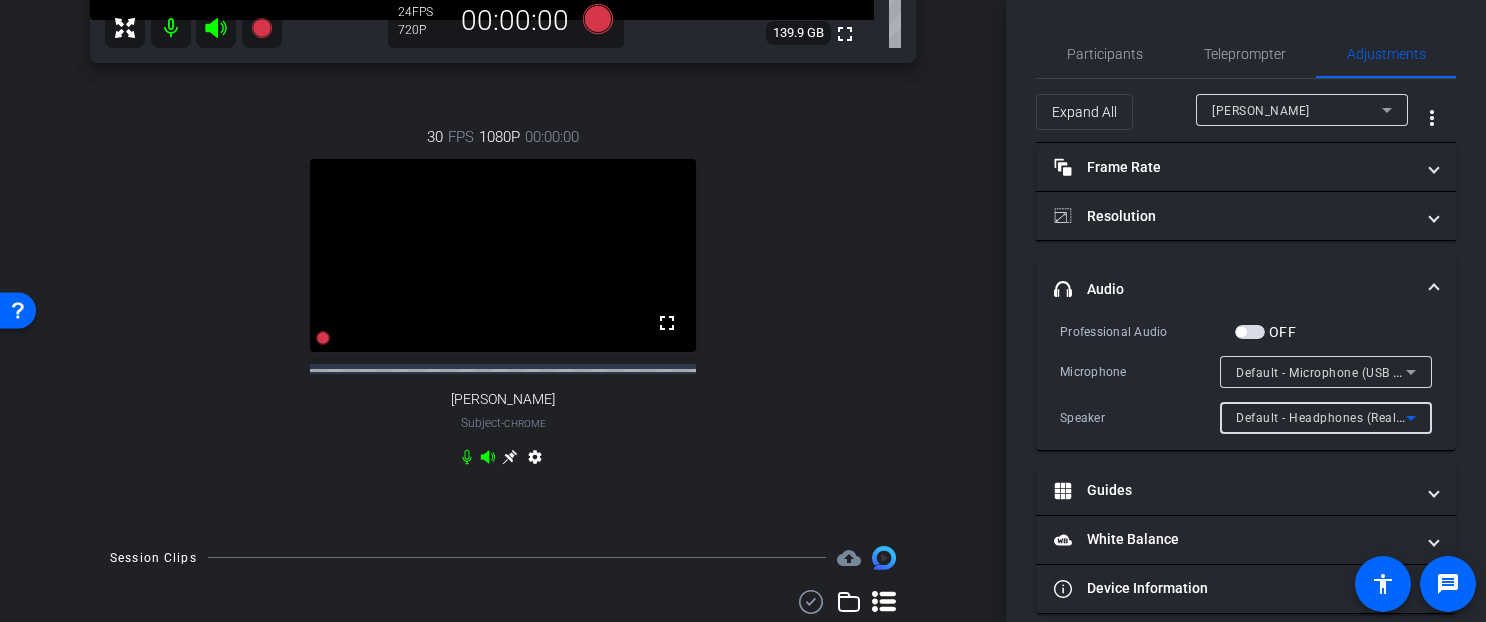 click on "Default - Headphones (Realtek(R) Audio)" at bounding box center [1354, 417] 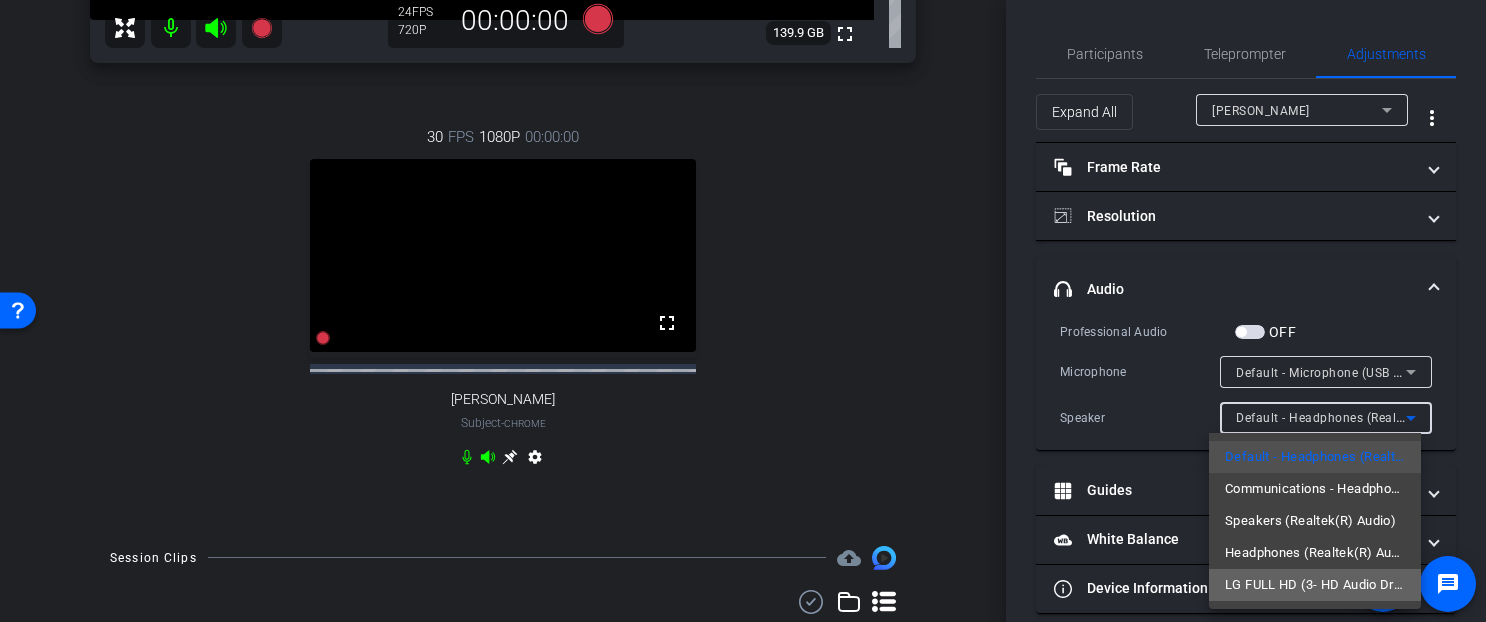 click on "LG FULL HD (3- HD Audio Driver for Display Audio)" at bounding box center (1315, 585) 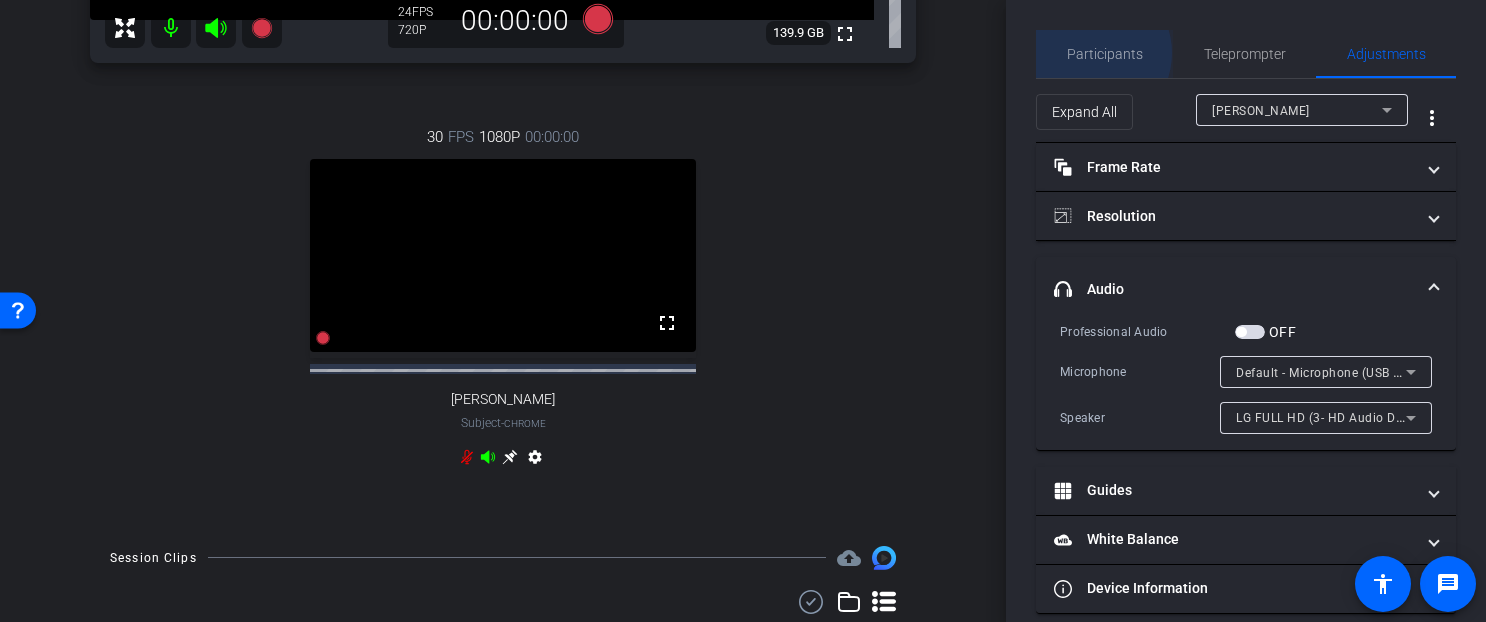 click on "Participants" at bounding box center (1105, 54) 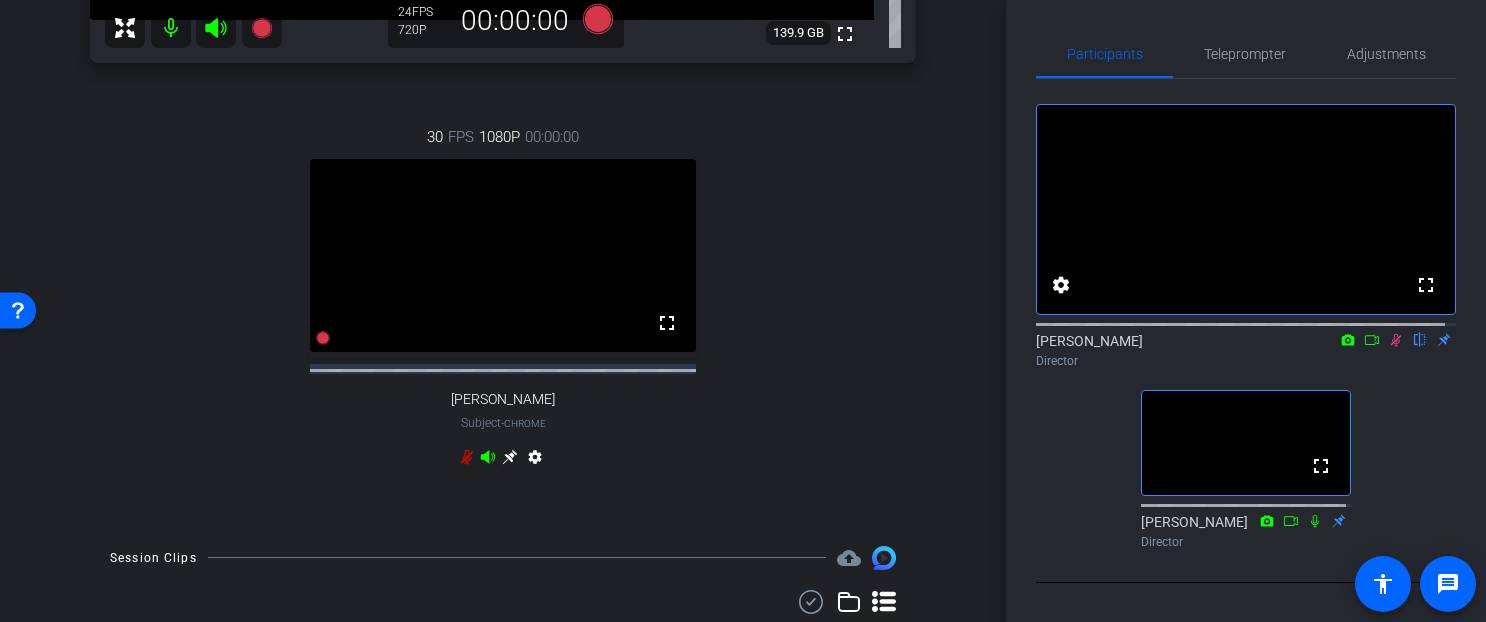 click 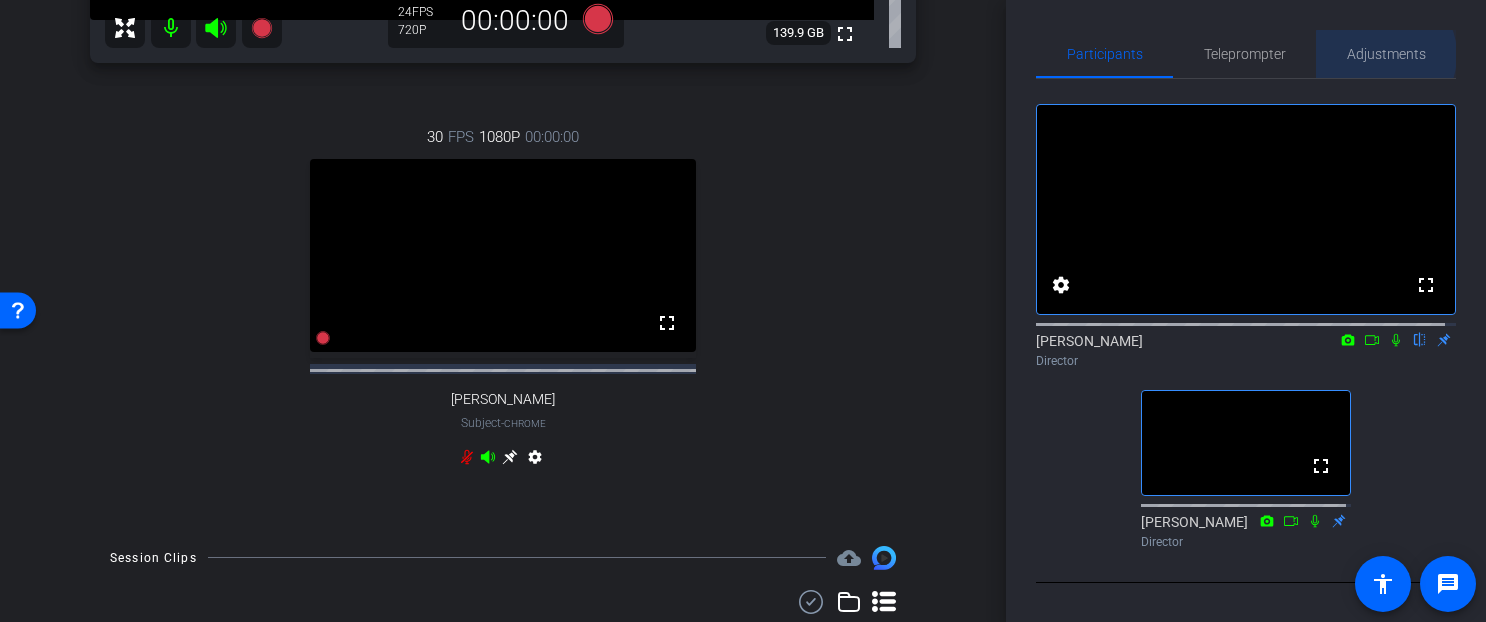 click on "Adjustments" at bounding box center (1386, 54) 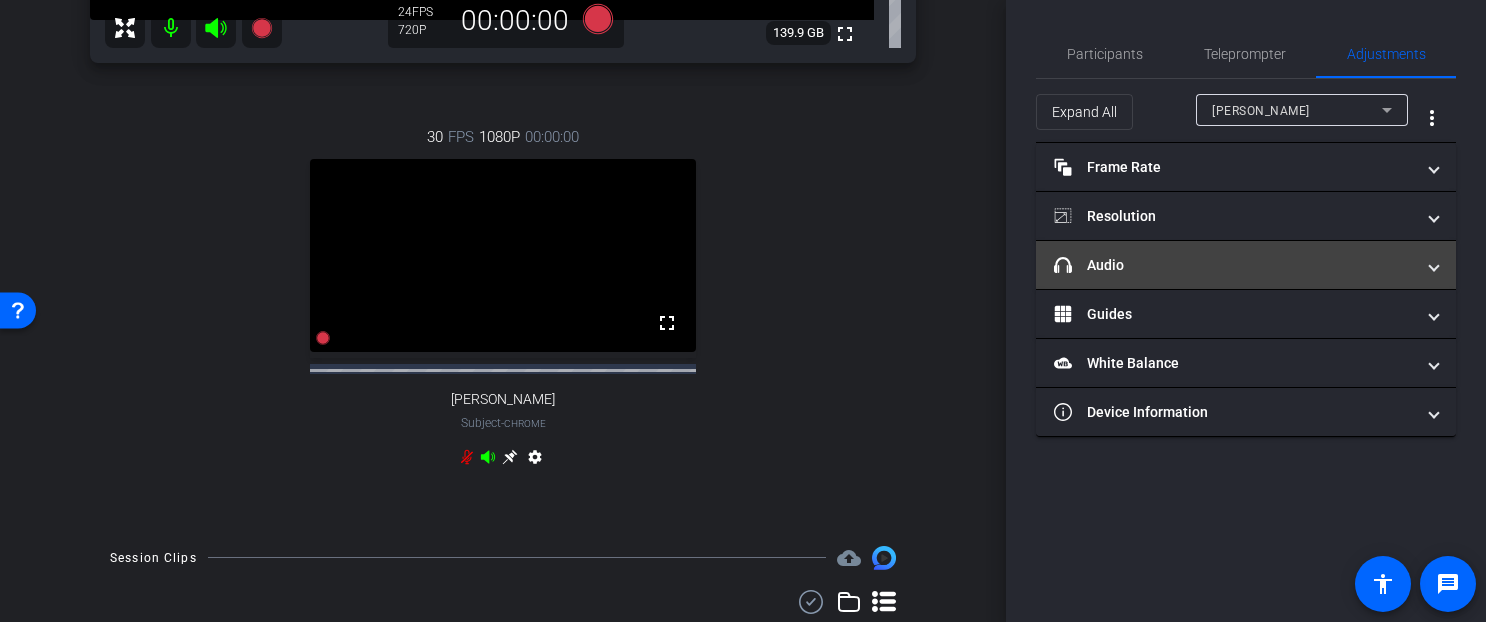 click on "headphone icon
Audio" at bounding box center (1234, 265) 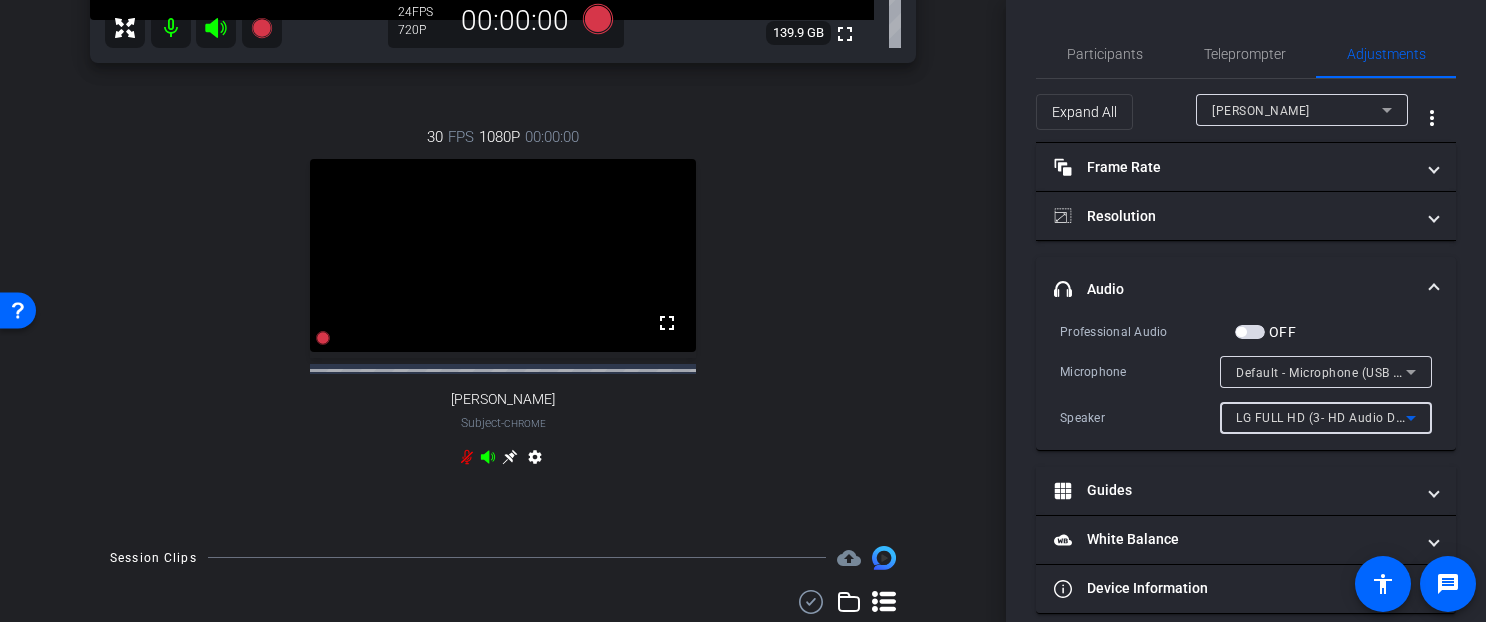 click on "LG FULL HD (3- HD Audio Driver for Display Audio)" at bounding box center [1383, 417] 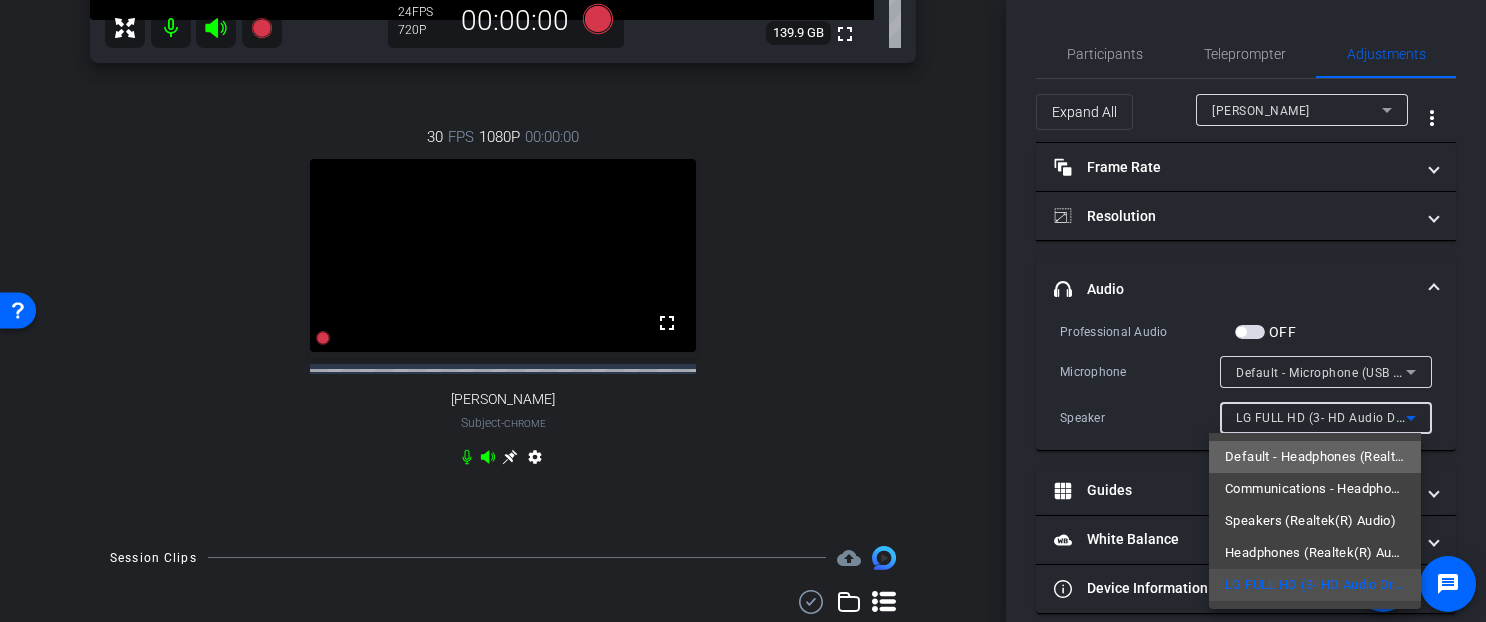 click on "Default - Headphones (Realtek(R) Audio)" at bounding box center (1315, 457) 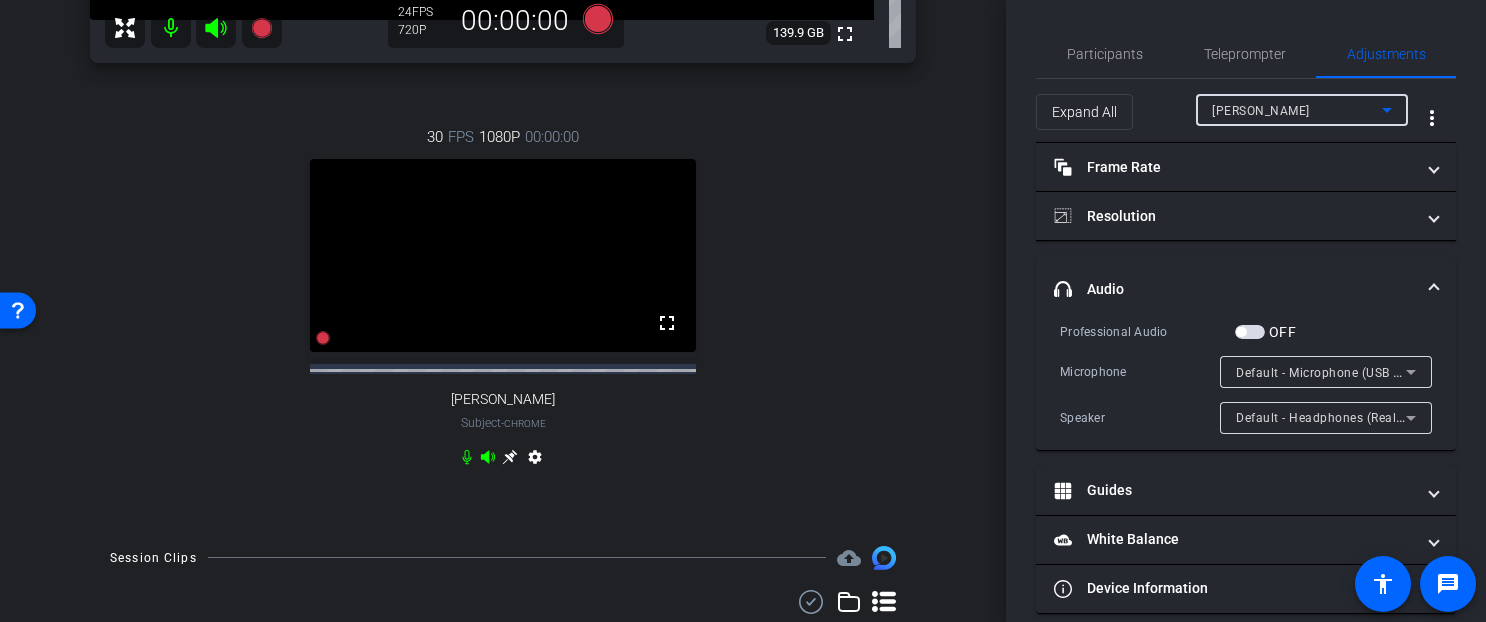 click on "Bobby Orlando" at bounding box center [1297, 110] 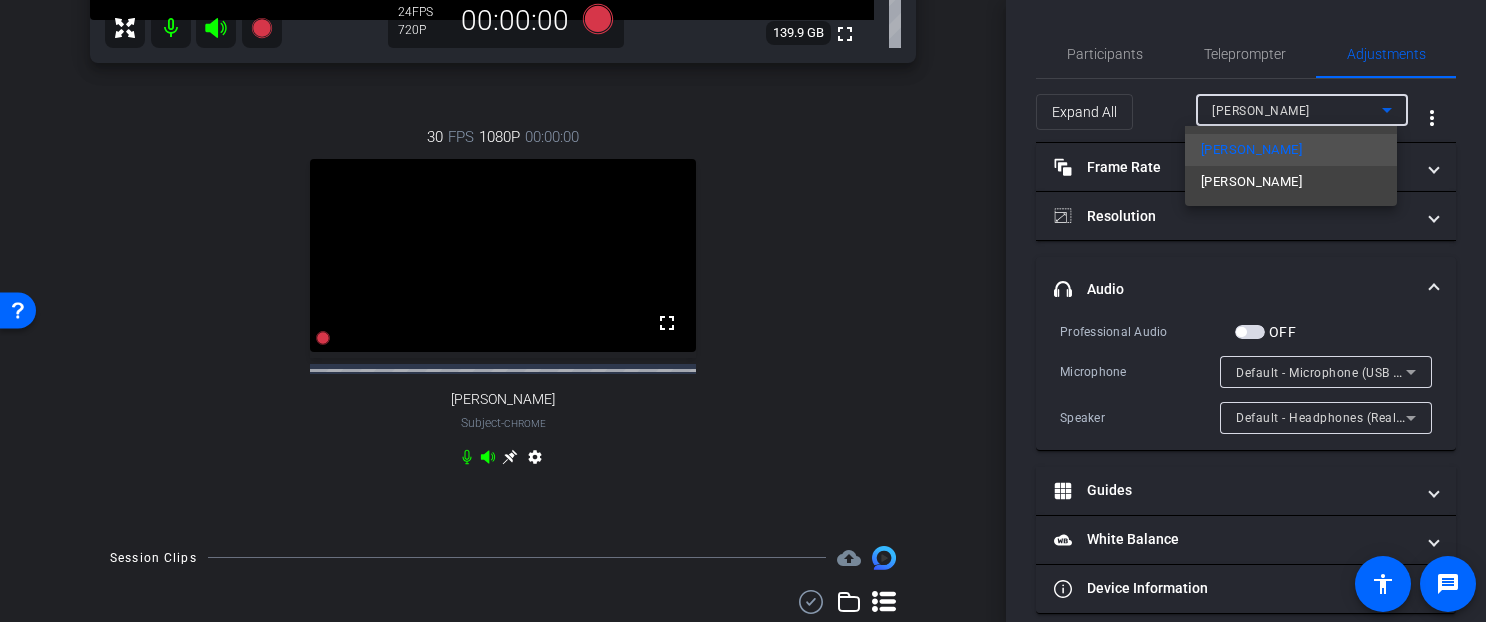 click on "Andrea Ferrero" at bounding box center [1251, 182] 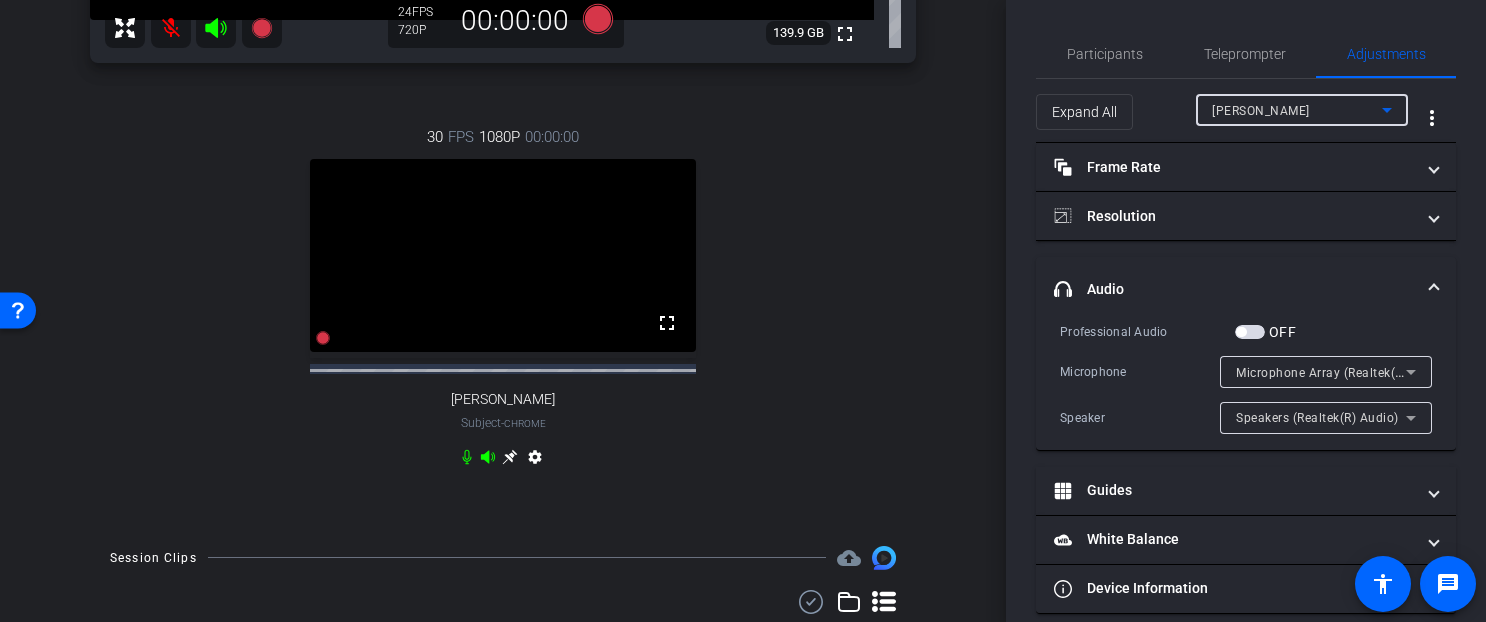 click on "Microphone Array (Realtek(R) Audio)" at bounding box center [1343, 372] 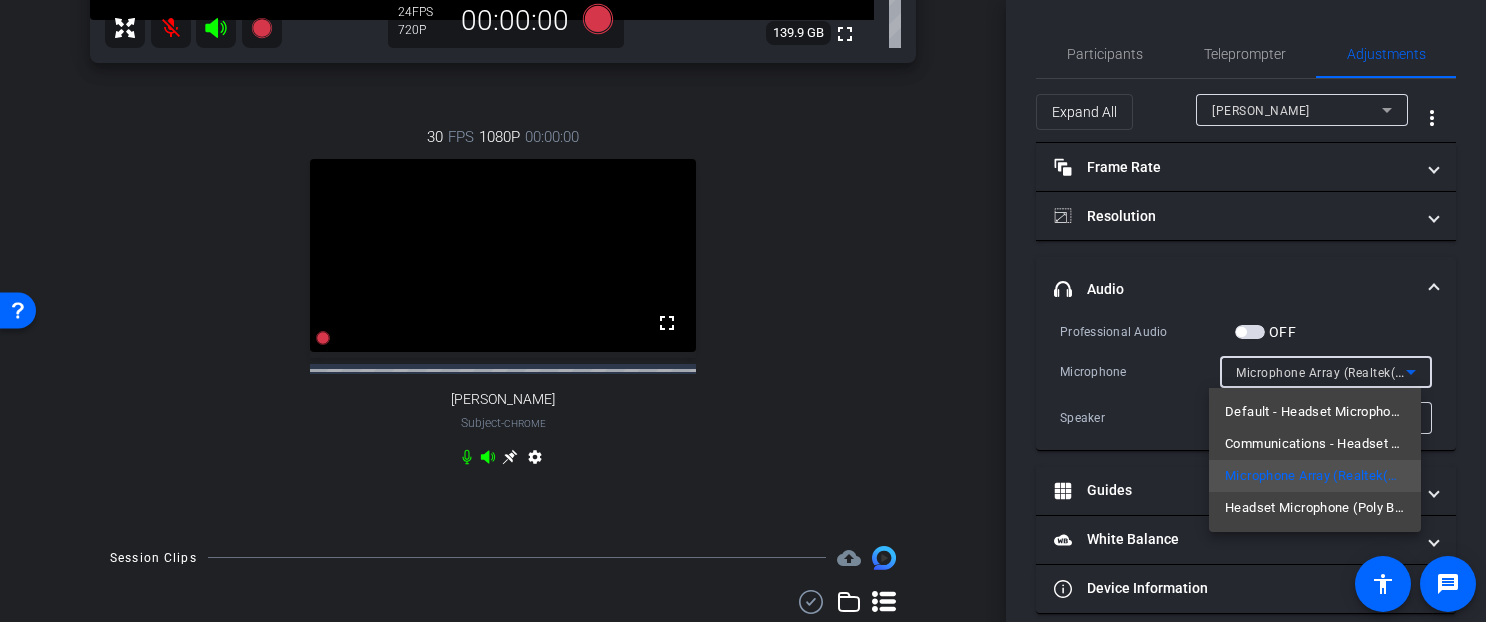 click on "Default - Headset Microphone (Poly BT700)" at bounding box center [1315, 412] 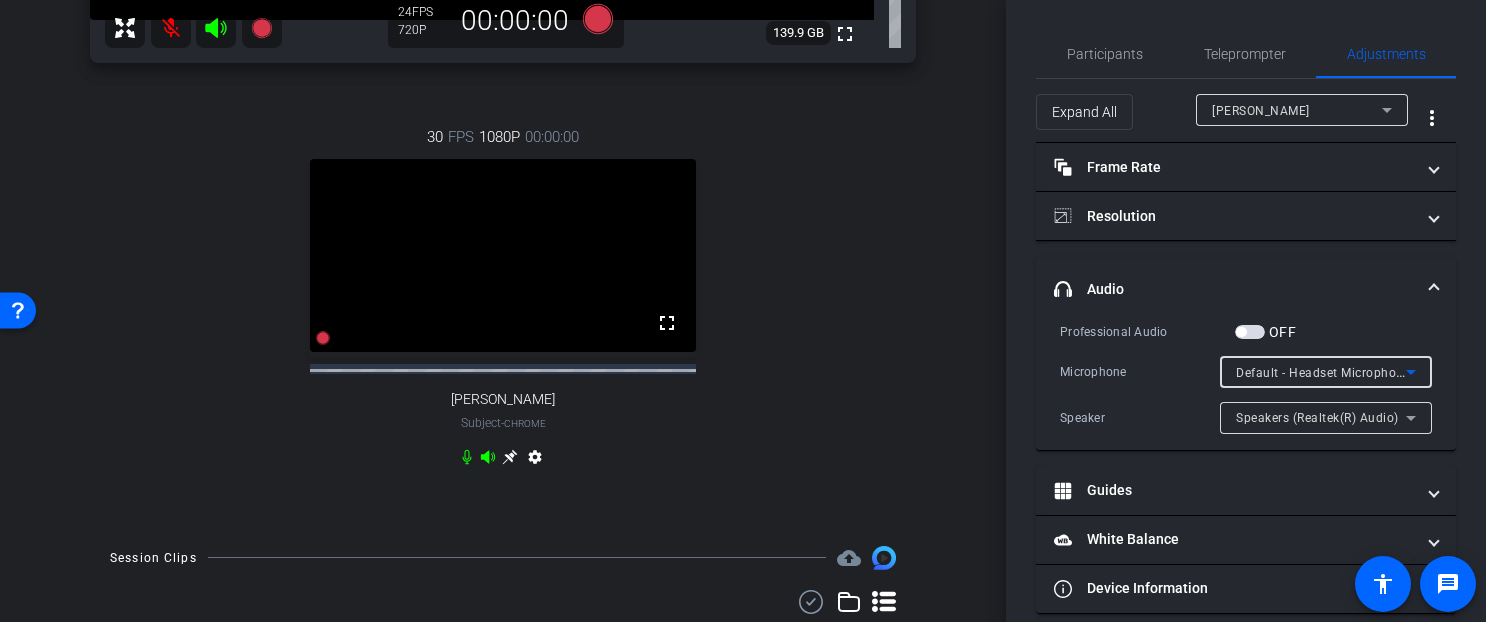 click on "Default - Headset Microphone (Poly BT700)" at bounding box center [1363, 372] 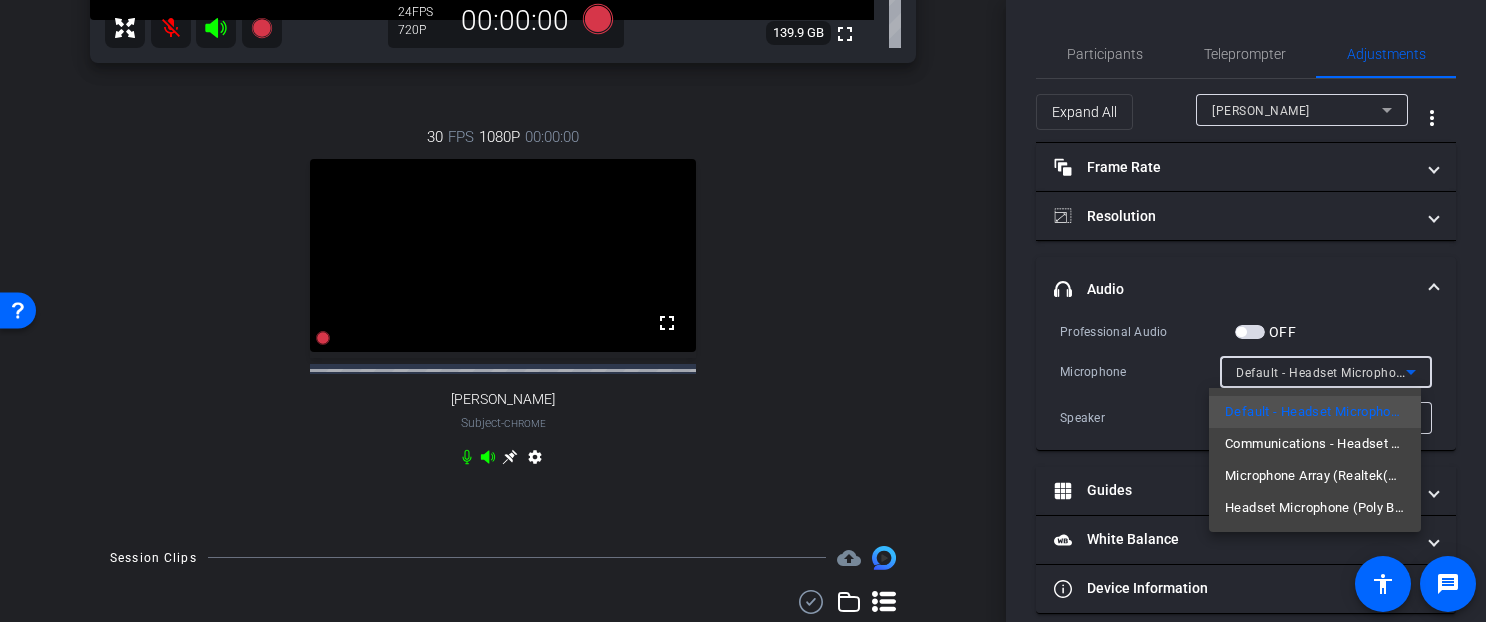 click on "Communications - Headset Microphone (Poly BT700)" at bounding box center [1315, 444] 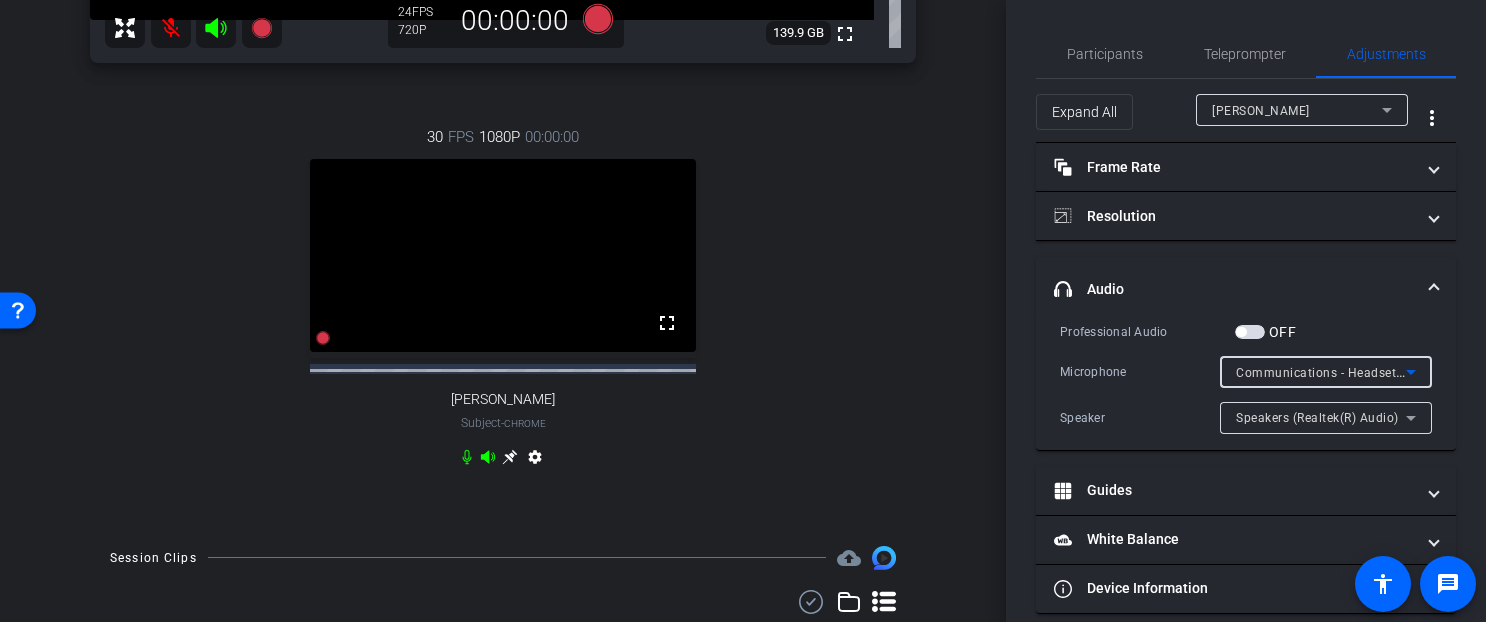 click on "Communications - Headset Microphone (Poly BT700)" at bounding box center [1392, 372] 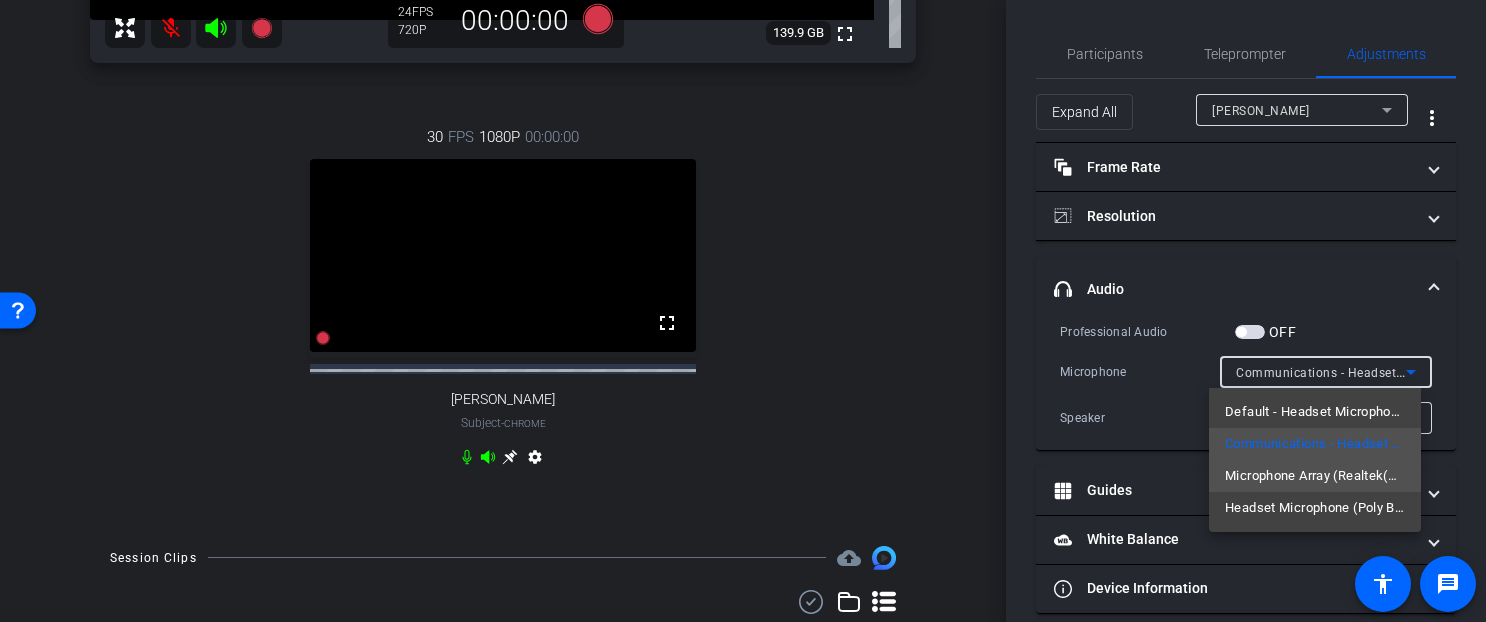 click on "Microphone Array (Realtek(R) Audio)" at bounding box center [1315, 476] 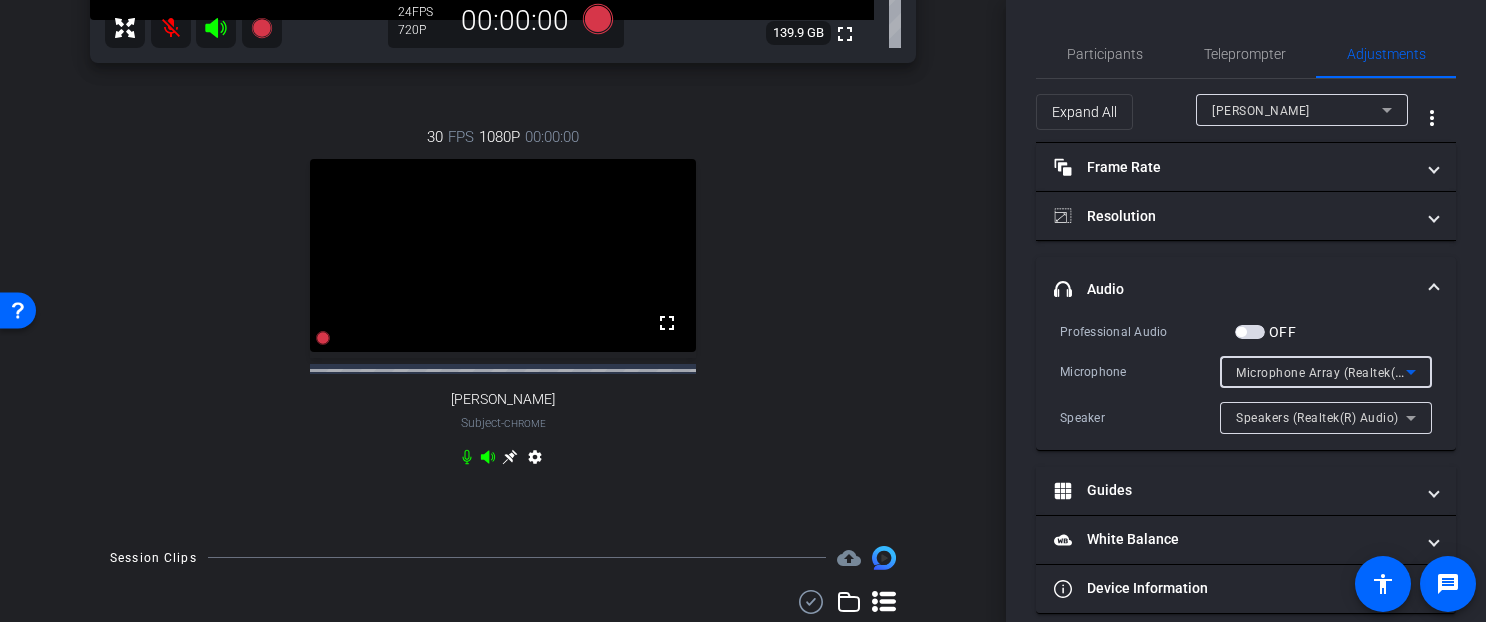 click on "Microphone Array (Realtek(R) Audio)" at bounding box center [1343, 372] 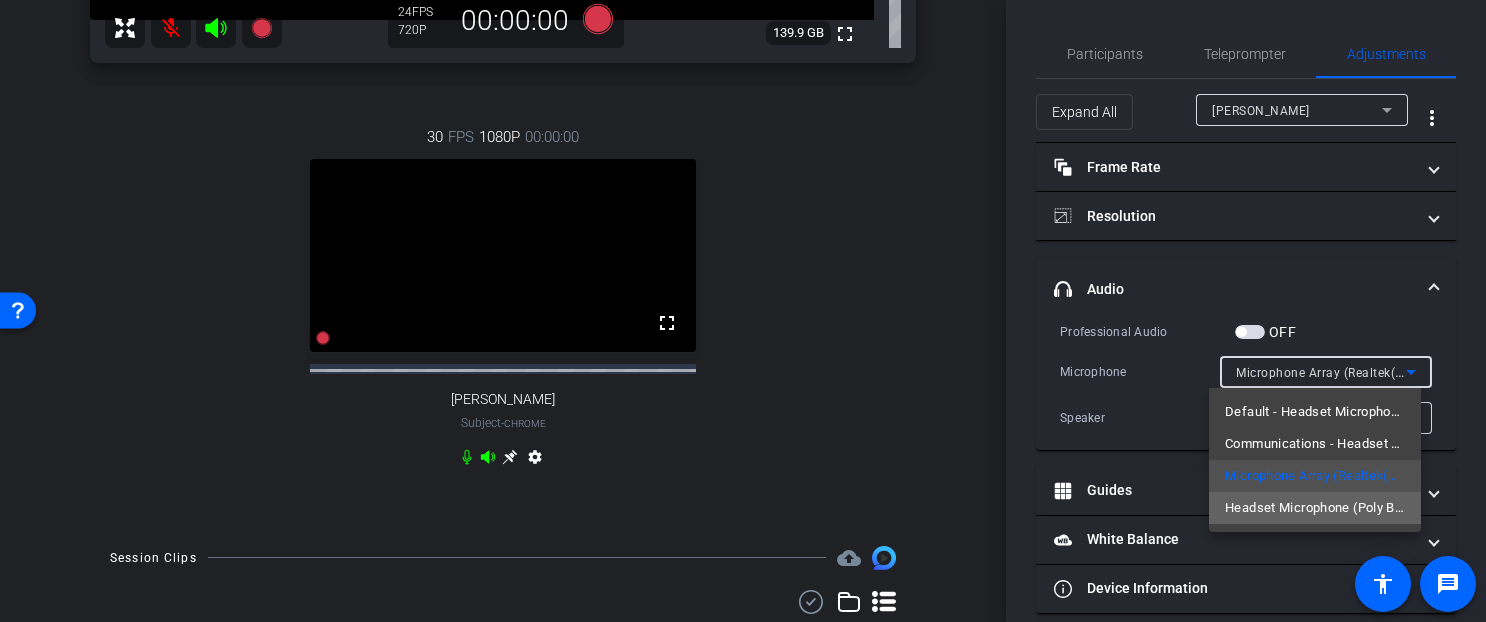 click on "Headset Microphone (Poly BT700)" at bounding box center [1315, 508] 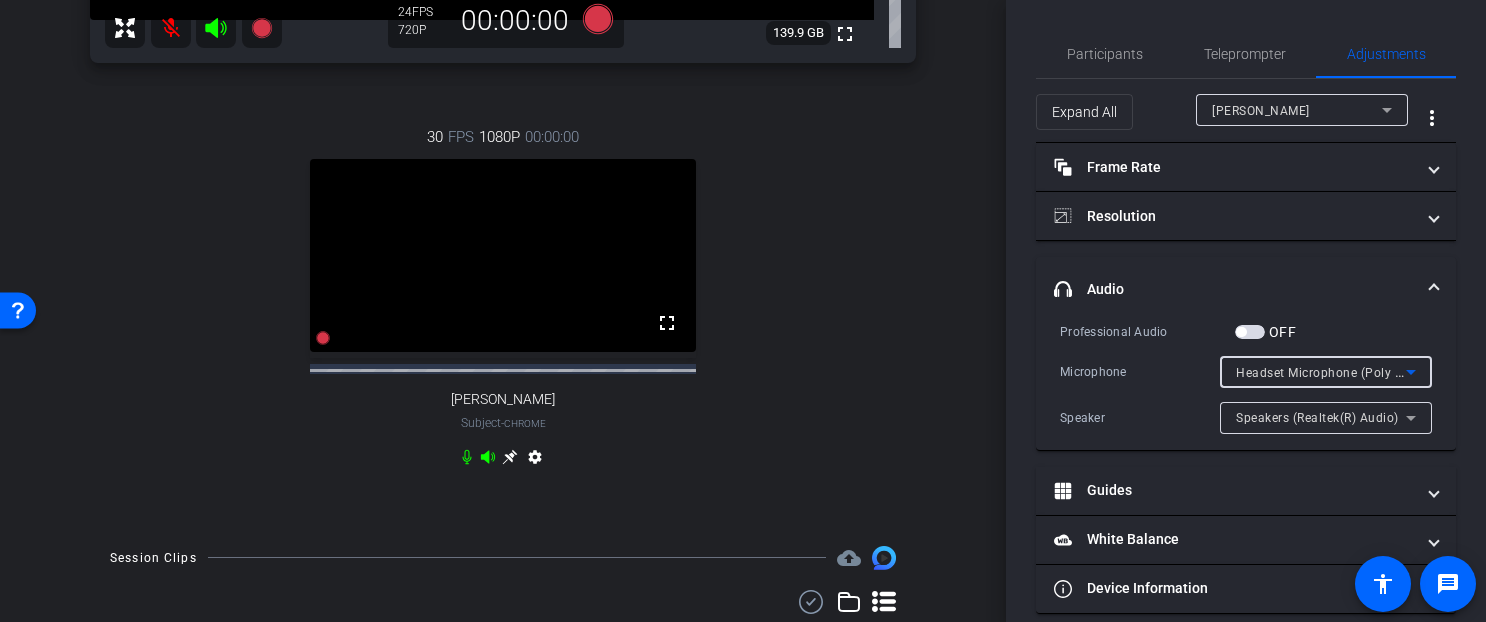 click on "Headset Microphone (Poly BT700)" at bounding box center (1336, 372) 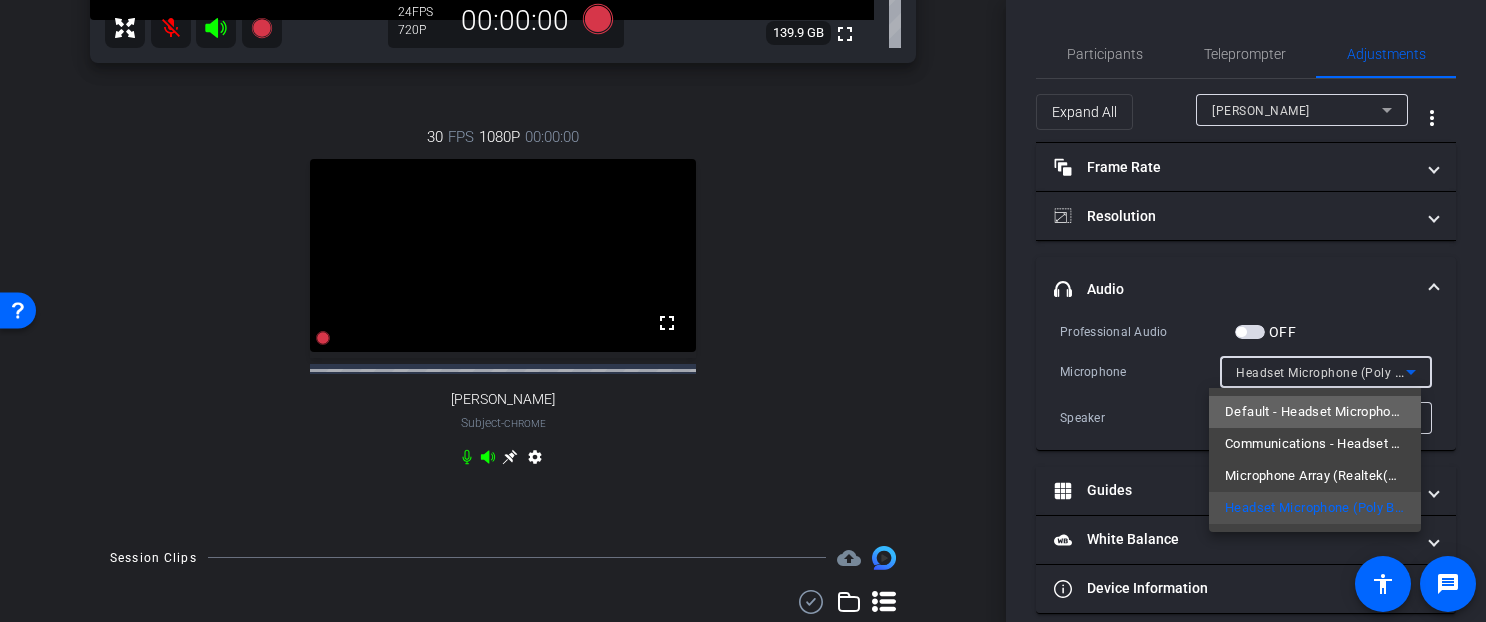 click on "Default - Headset Microphone (Poly BT700)" at bounding box center [1315, 412] 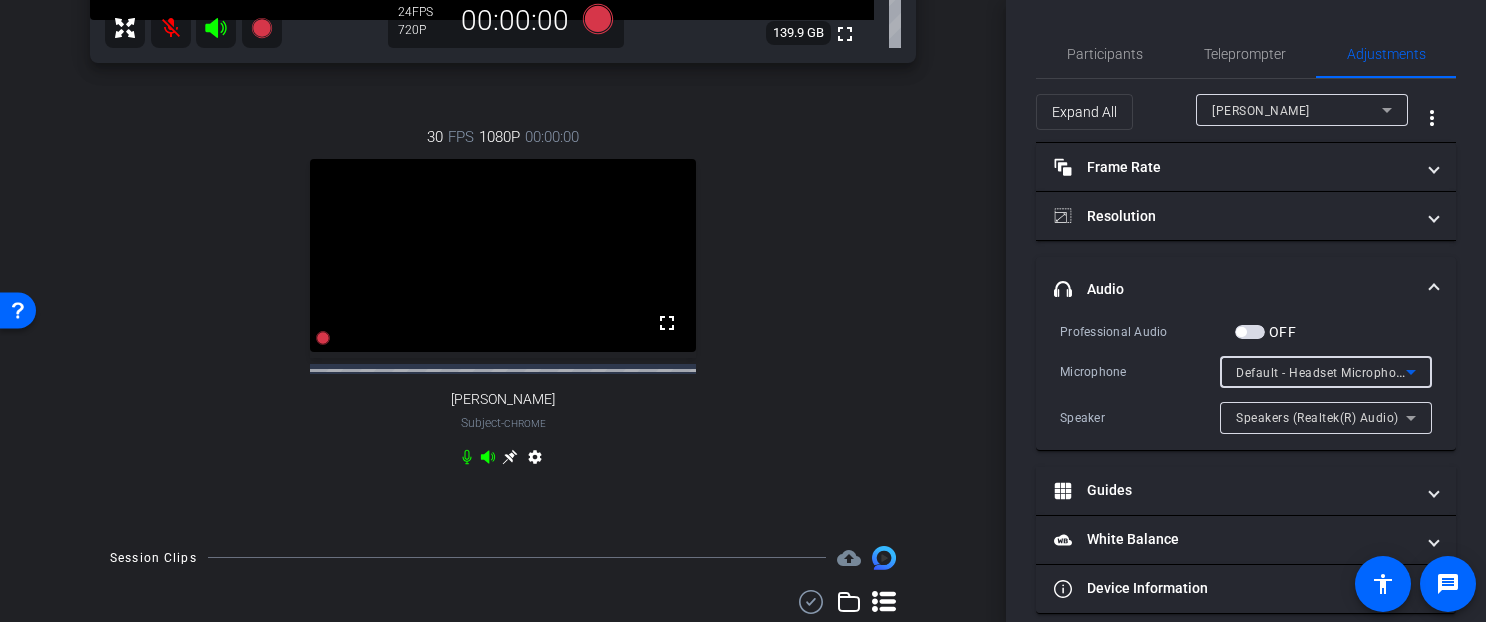 click on "Default - Headset Microphone (Poly BT700)" at bounding box center (1363, 372) 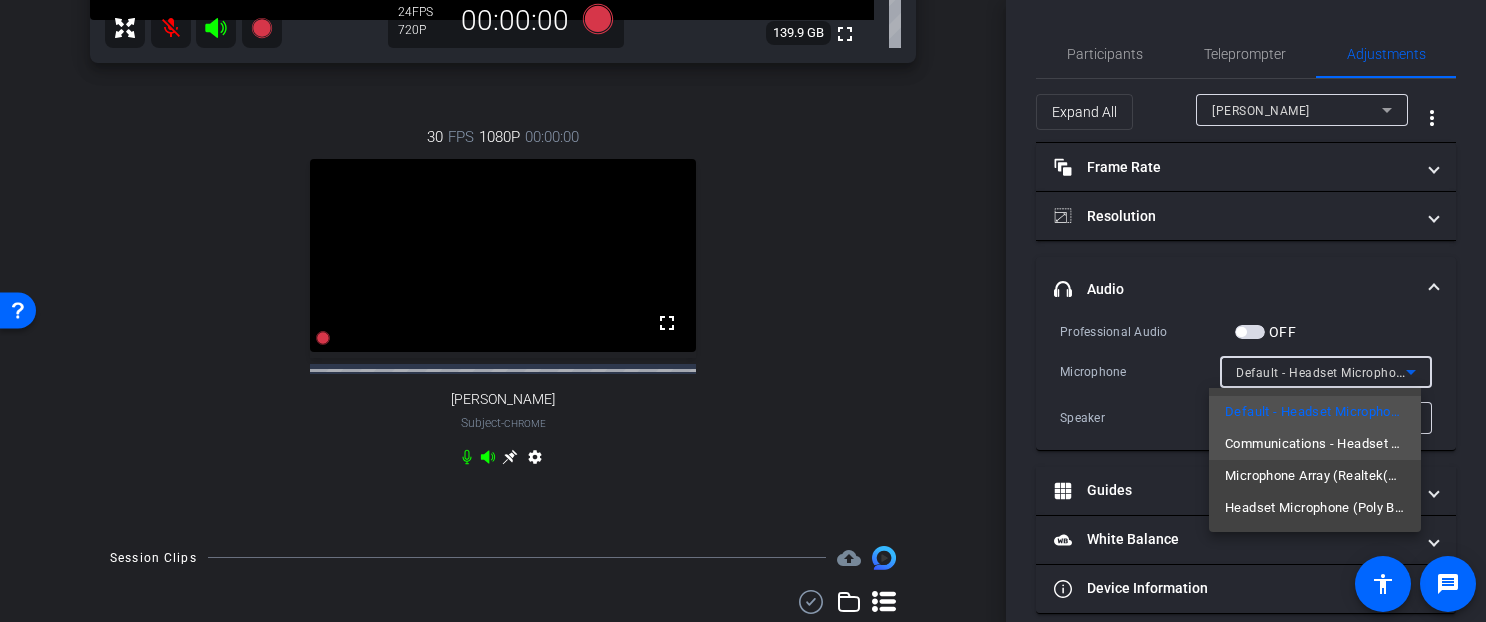 click on "Communications - Headset Microphone (Poly BT700)" at bounding box center [1315, 444] 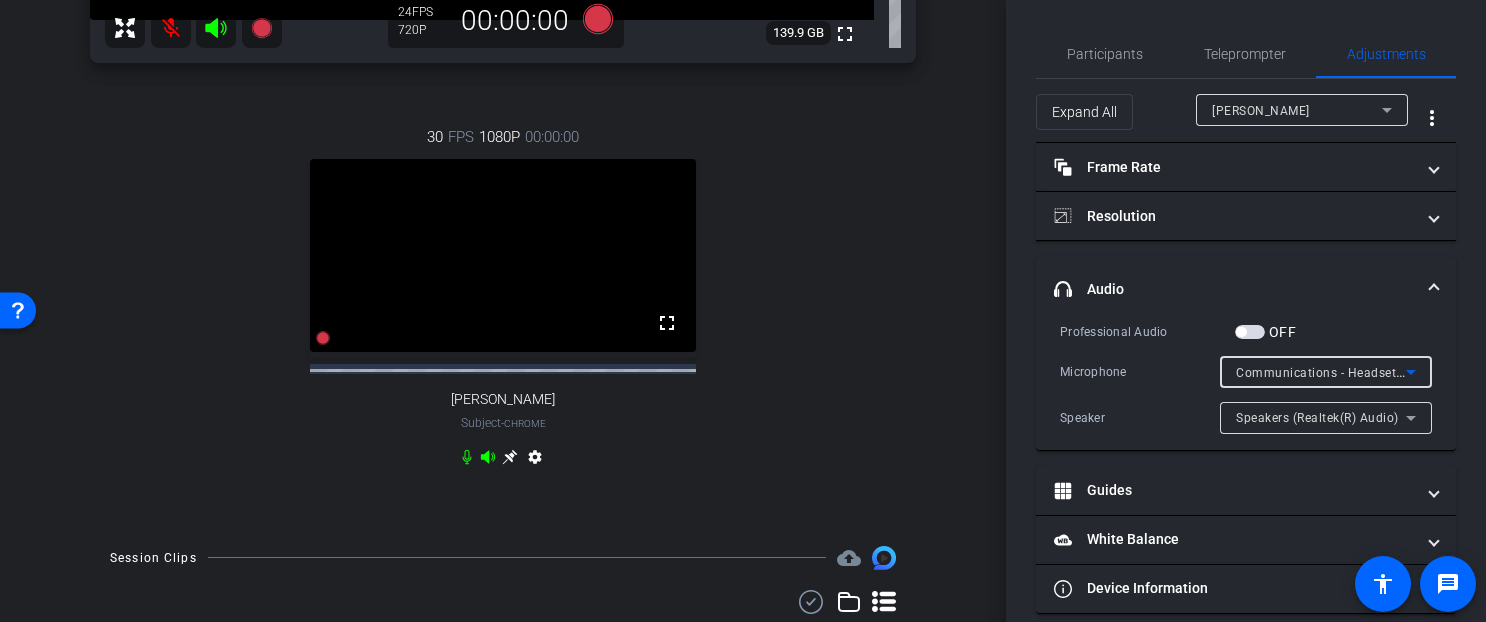 scroll, scrollTop: 21, scrollLeft: 0, axis: vertical 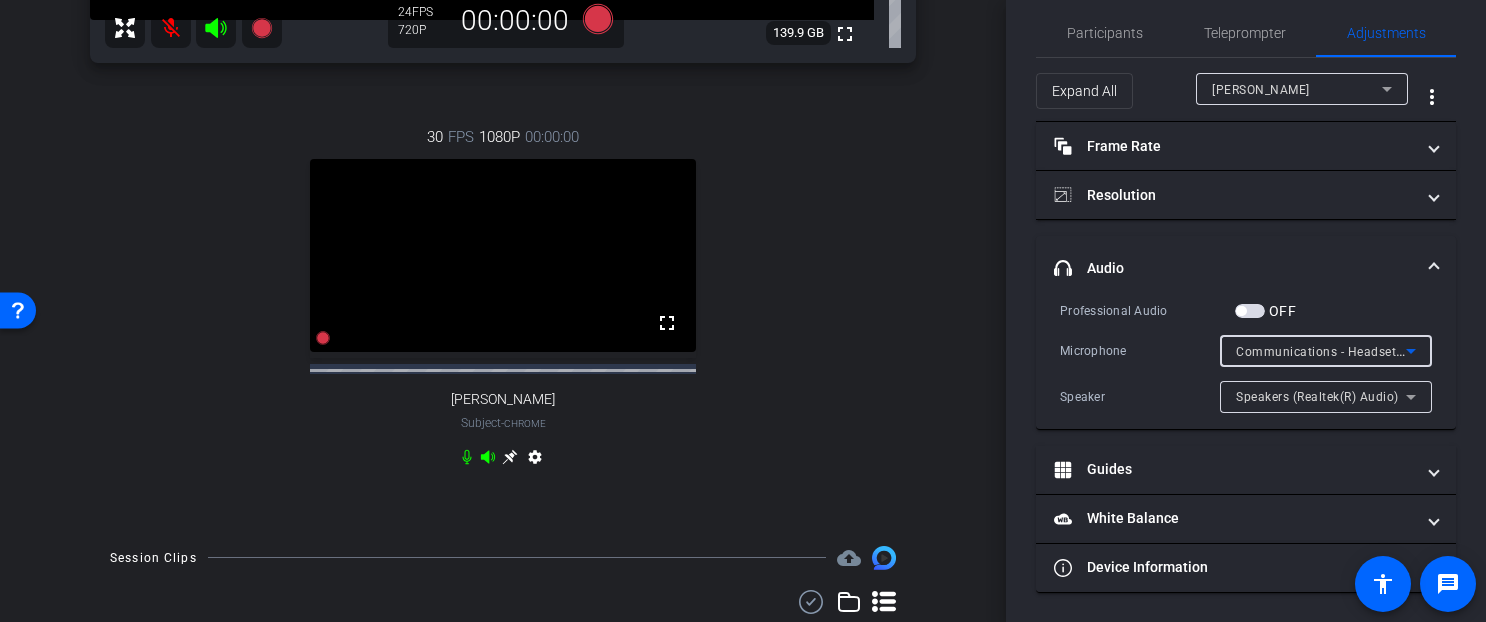 click on "Communications - Headset Microphone (Poly BT700)" at bounding box center [1392, 351] 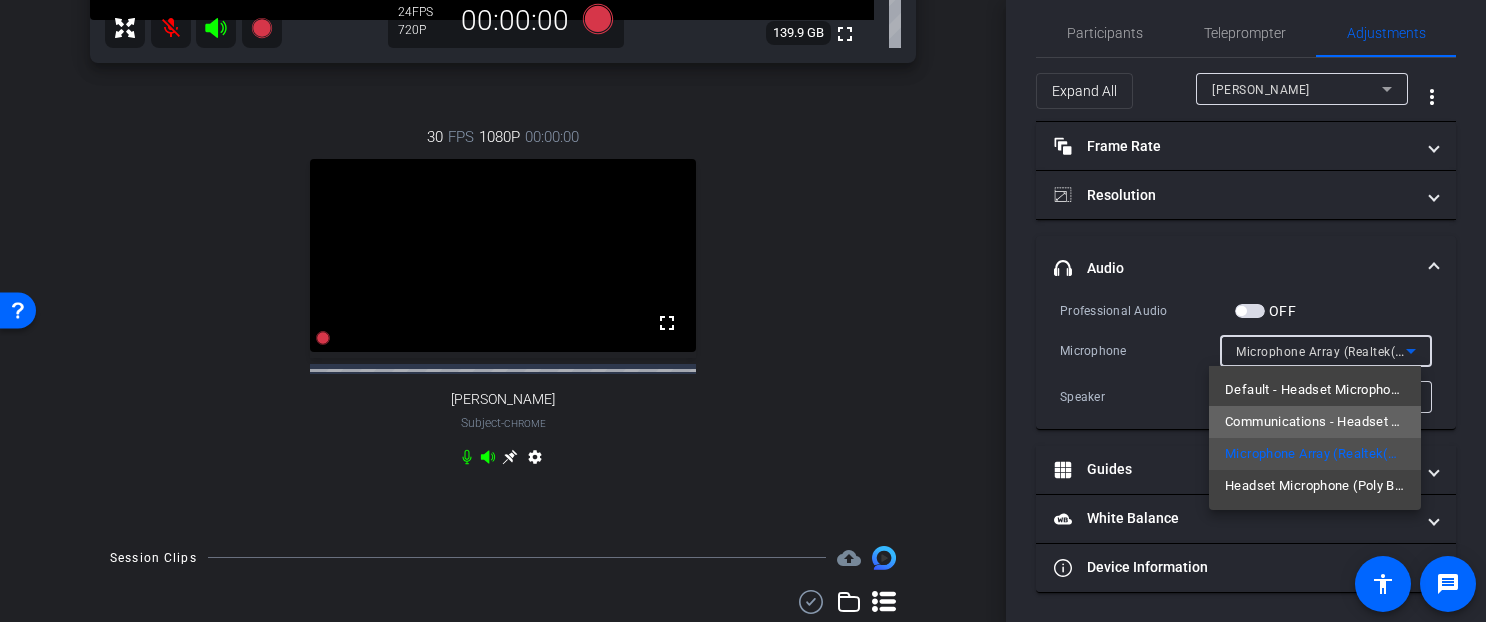 click on "Communications - Headset Microphone (Poly BT700)" at bounding box center [1315, 422] 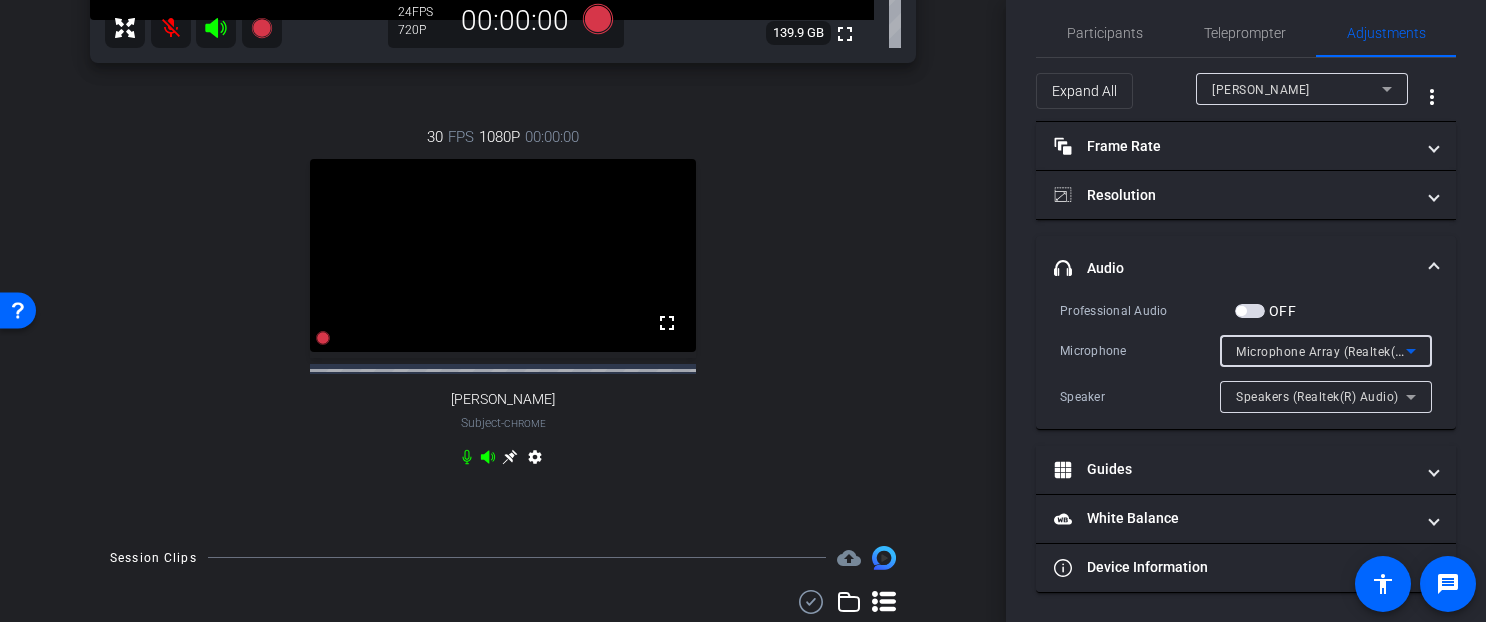 scroll, scrollTop: 0, scrollLeft: 0, axis: both 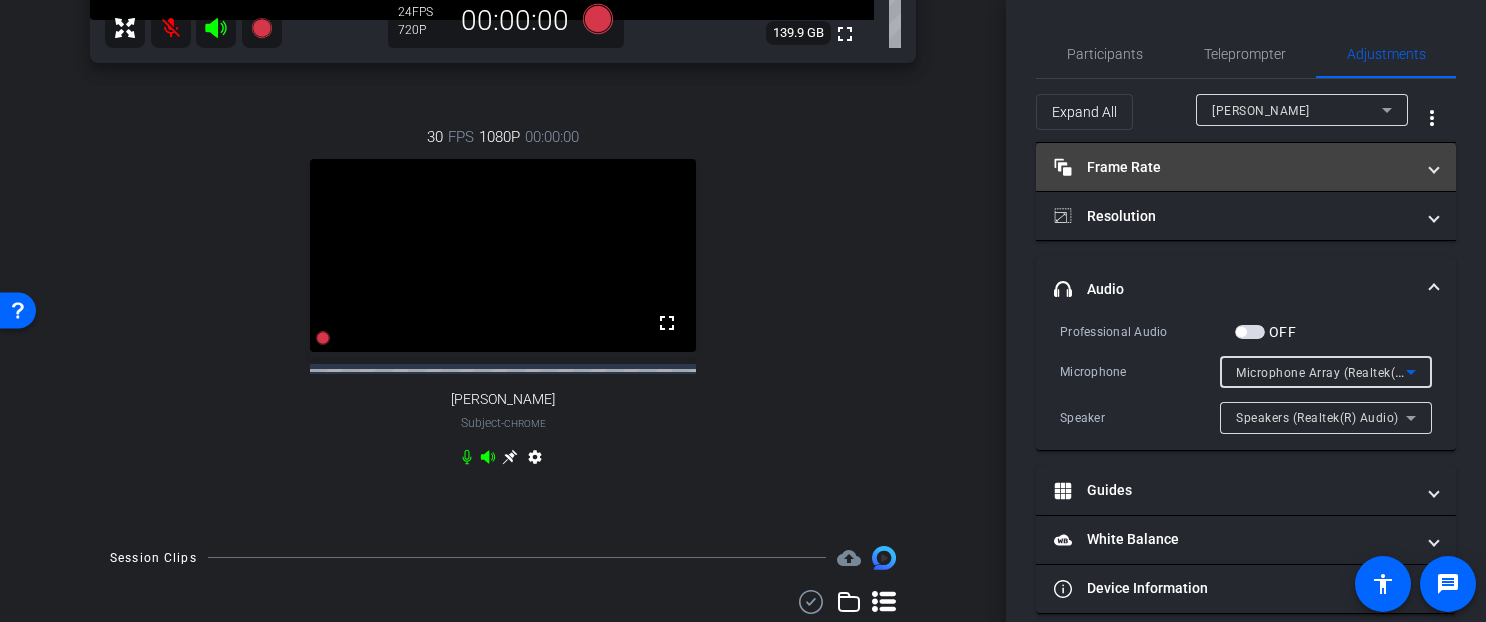 click on "Frame Rate
Frame Rate" at bounding box center [1234, 167] 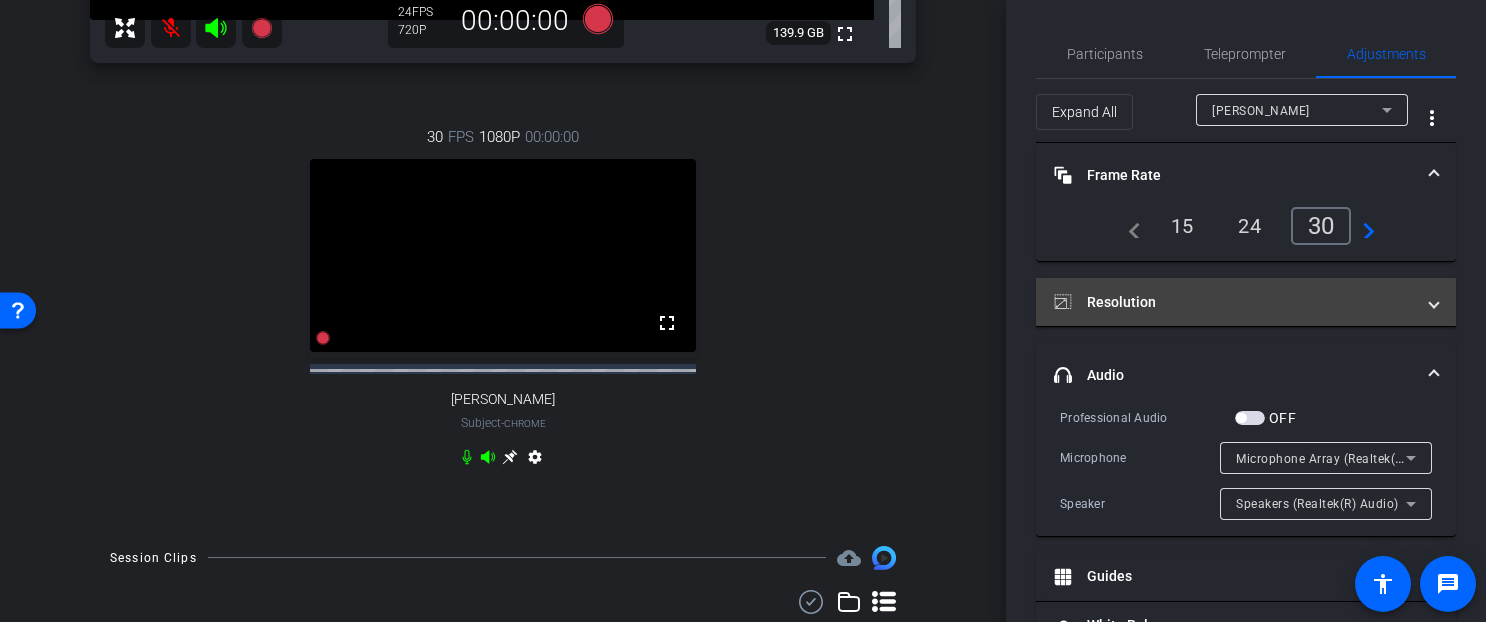 click on "Resolution" at bounding box center (1234, 302) 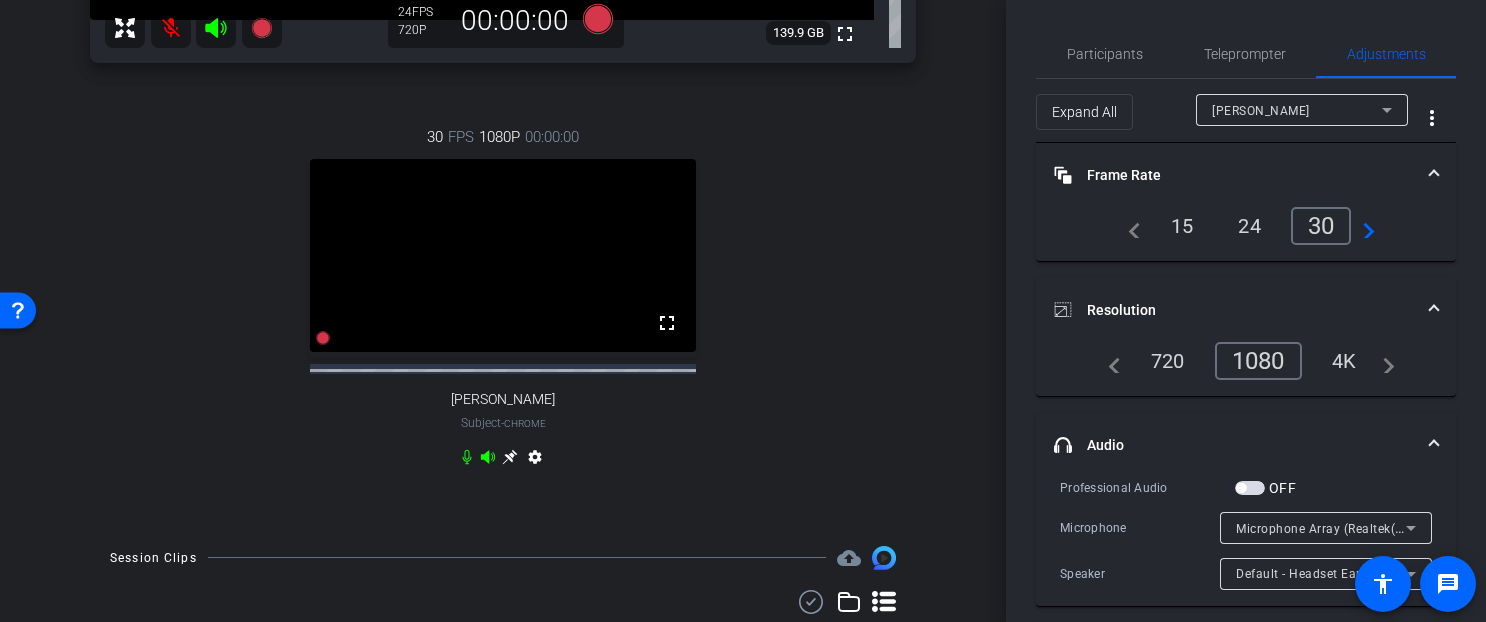 click on "Microphone Array (Realtek(R) Audio)" at bounding box center [1343, 528] 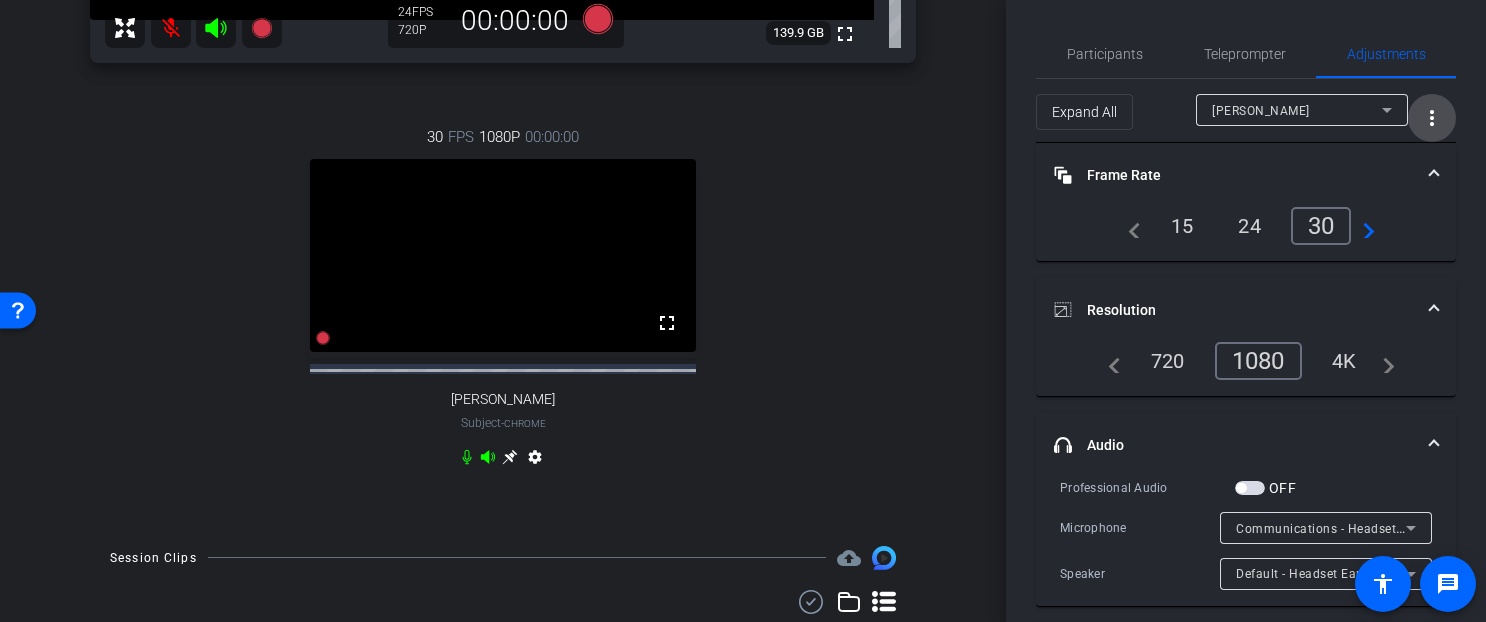 click on "more_vert" 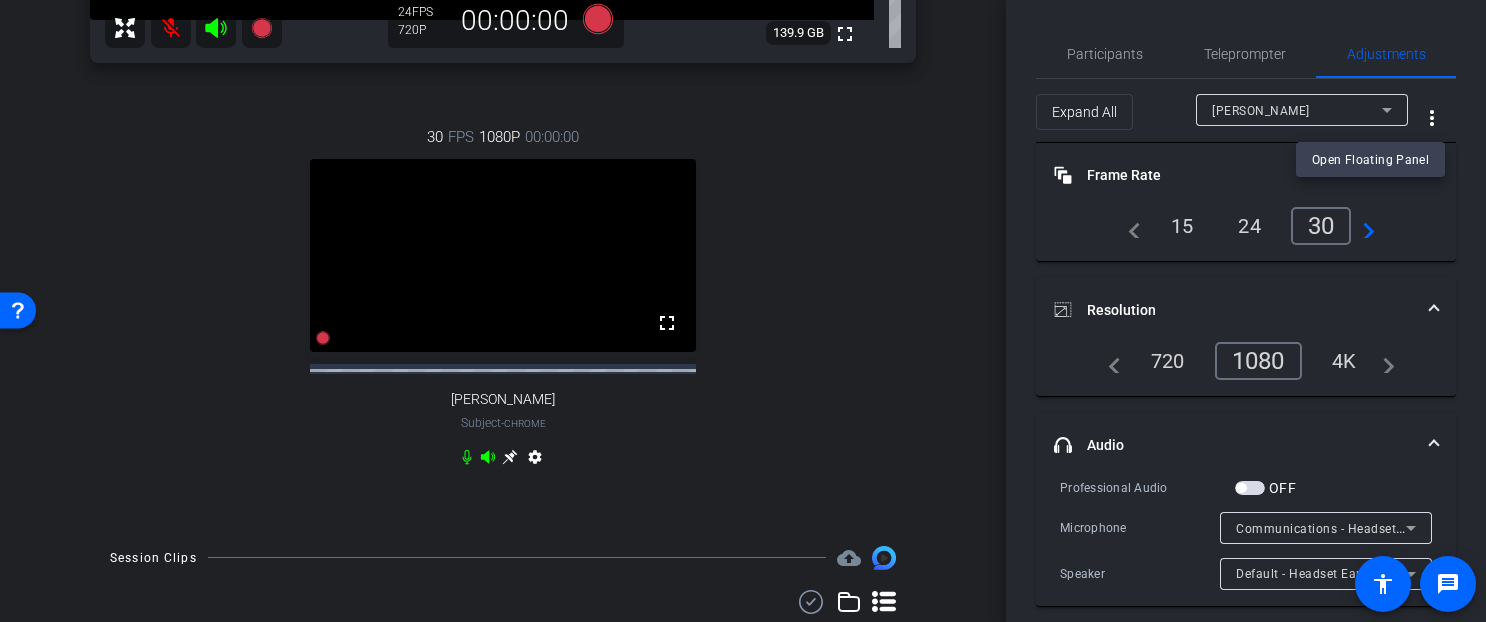 click at bounding box center (743, 311) 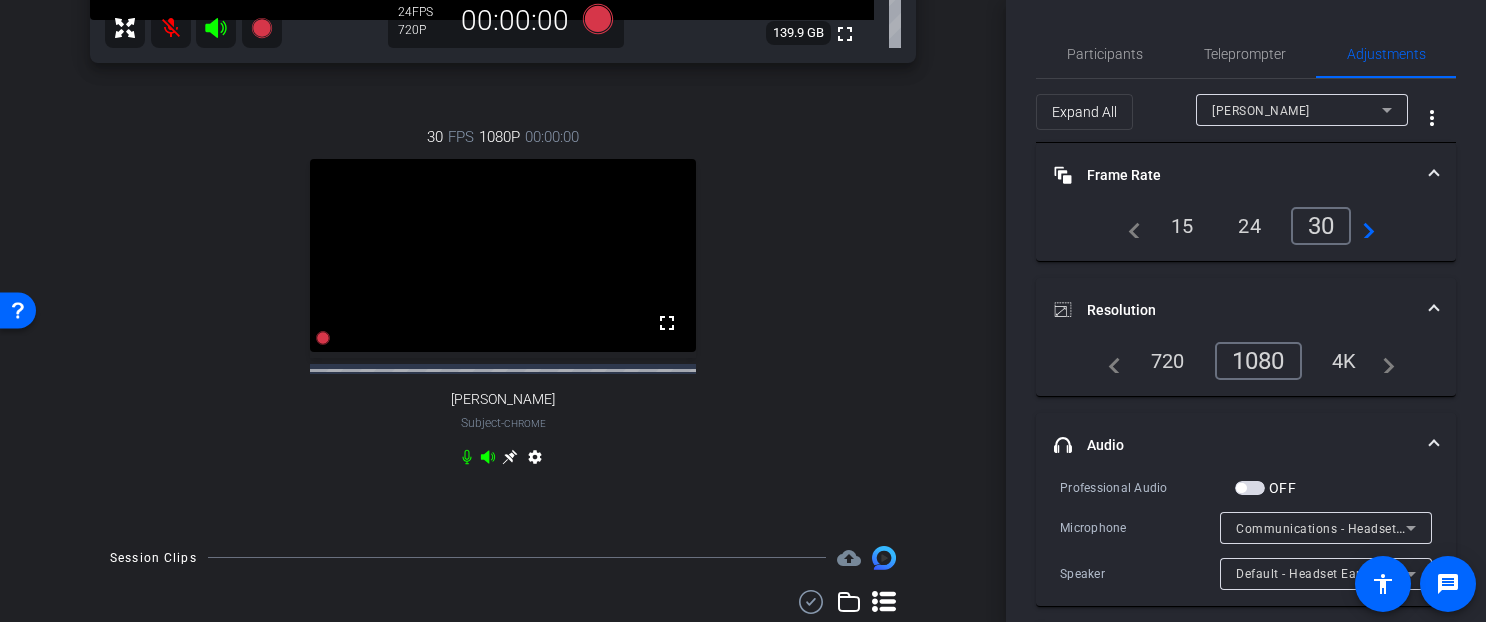 click on "1080" at bounding box center (1258, 361) 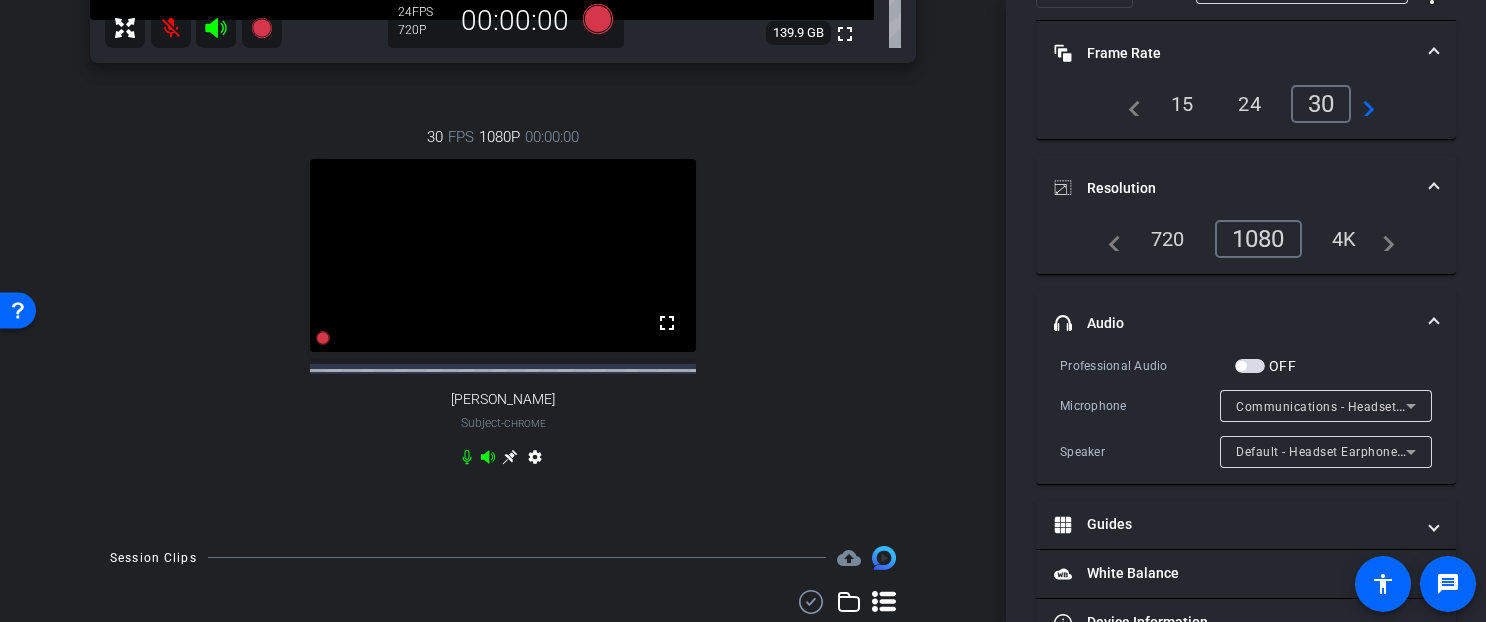 scroll, scrollTop: 177, scrollLeft: 0, axis: vertical 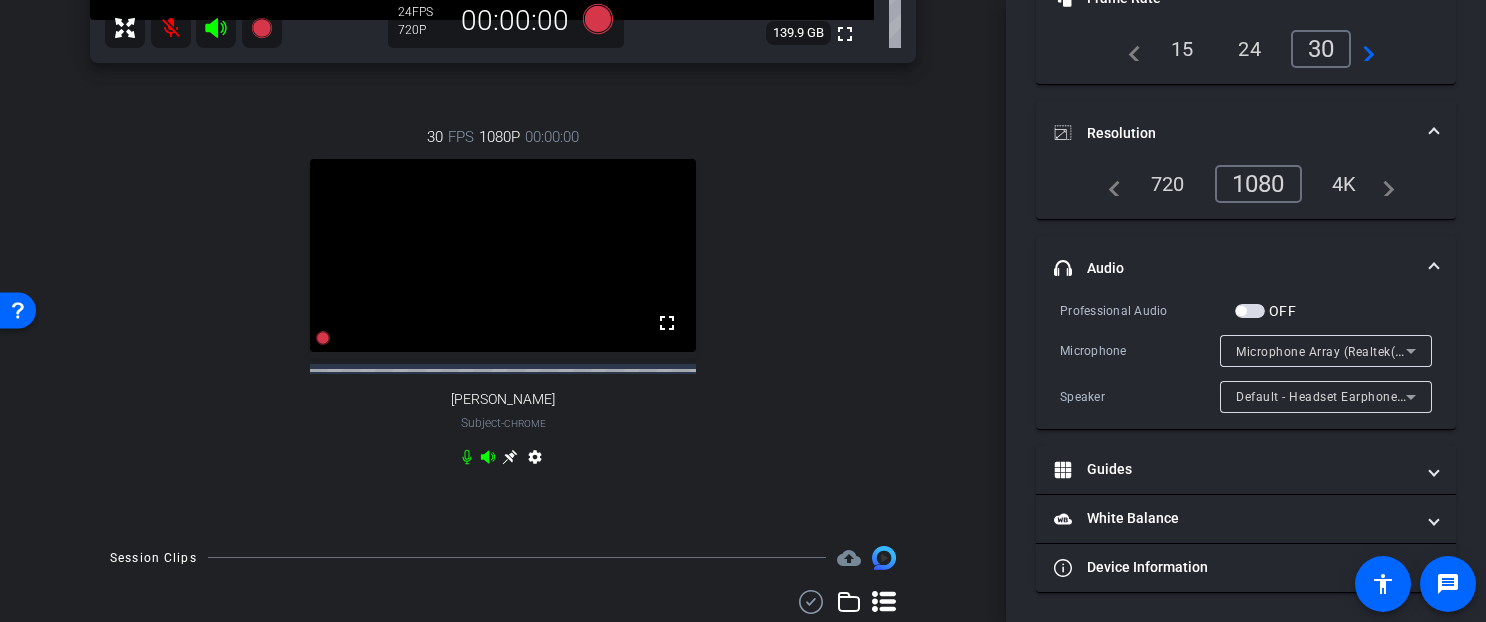 click 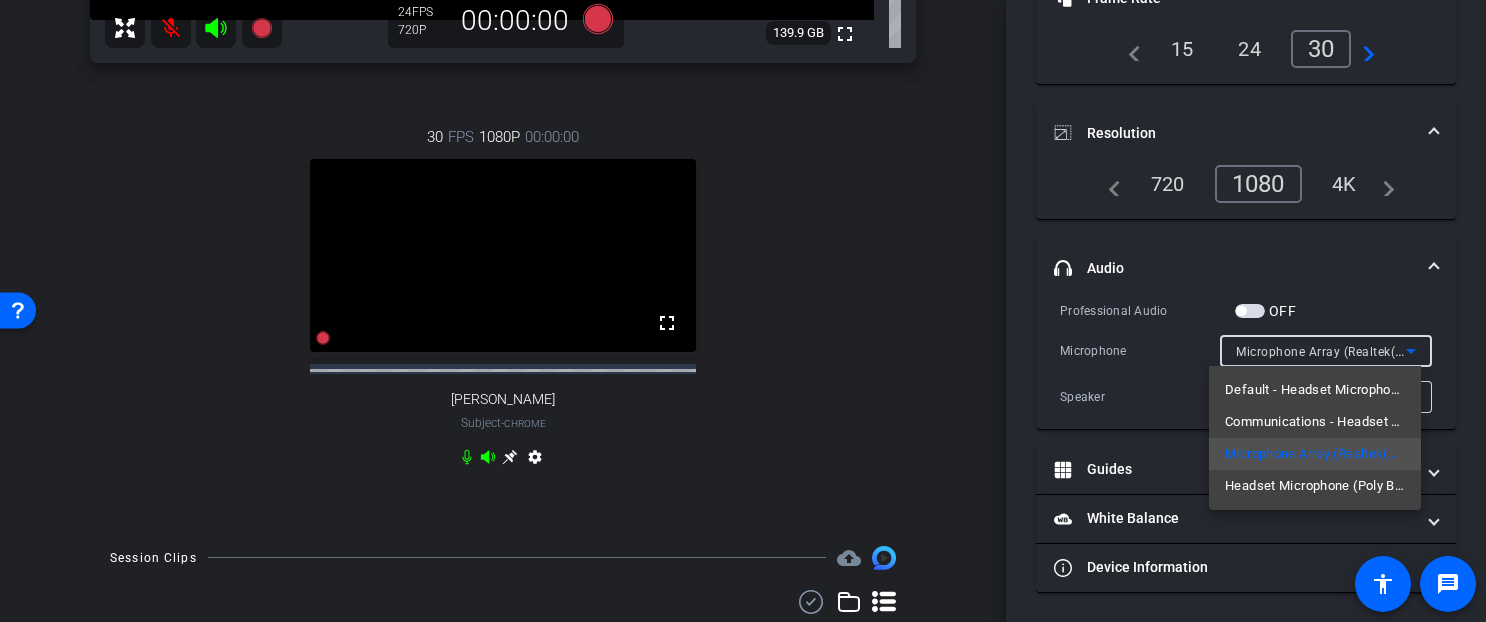 click on "Communications - Headset Microphone (Poly BT700)" at bounding box center [1315, 422] 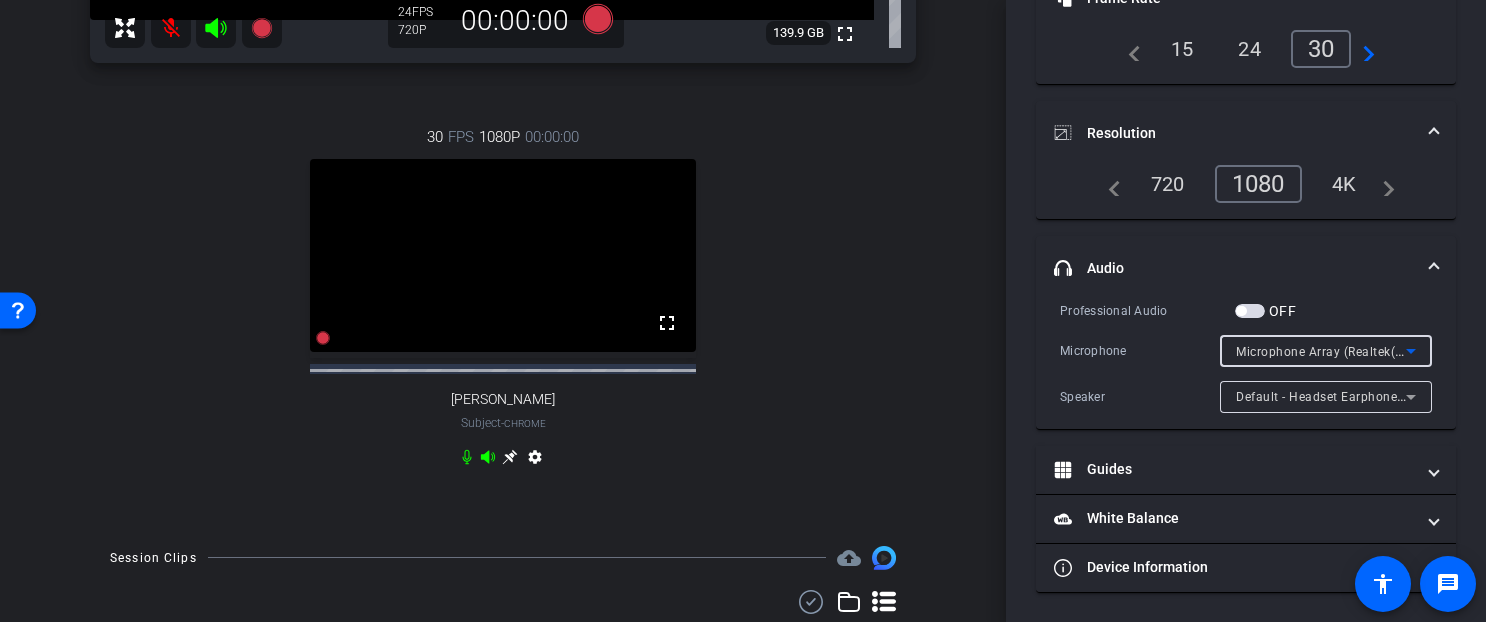 click on "Microphone Array (Realtek(R) Audio)" at bounding box center (1343, 351) 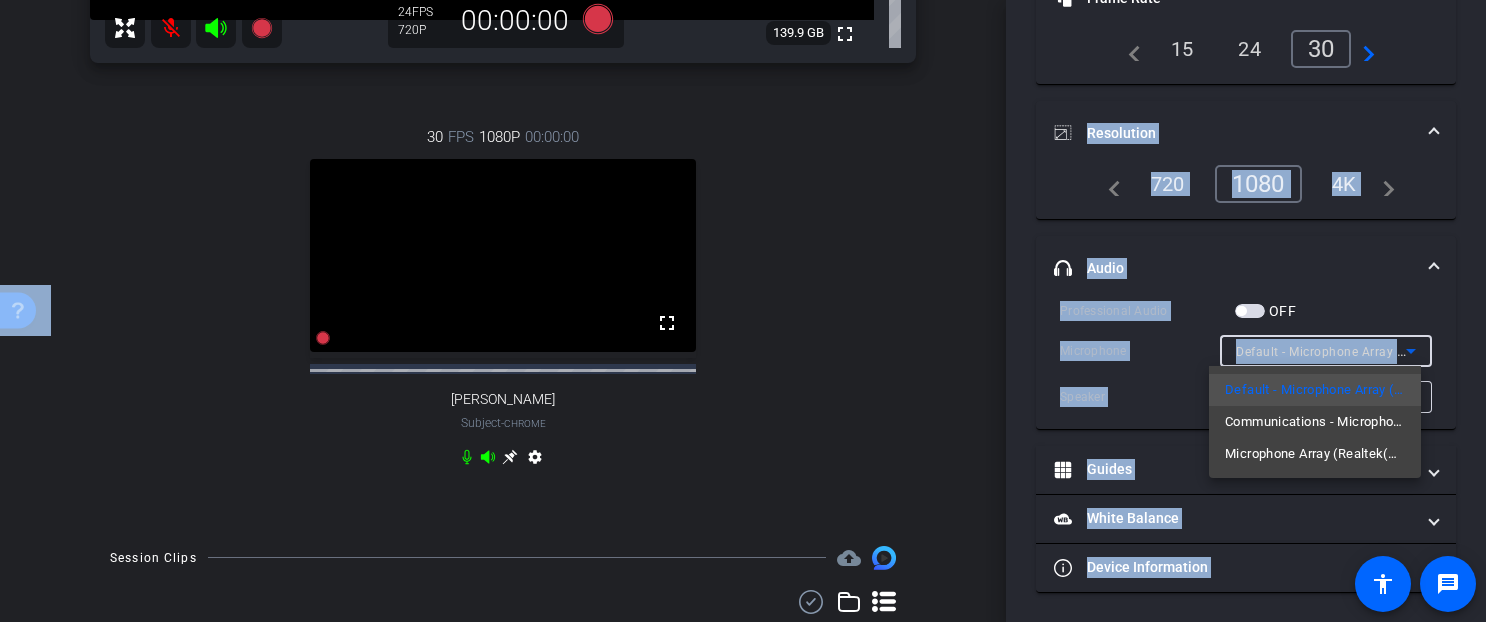 drag, startPoint x: 1479, startPoint y: 234, endPoint x: 1489, endPoint y: 83, distance: 151.33076 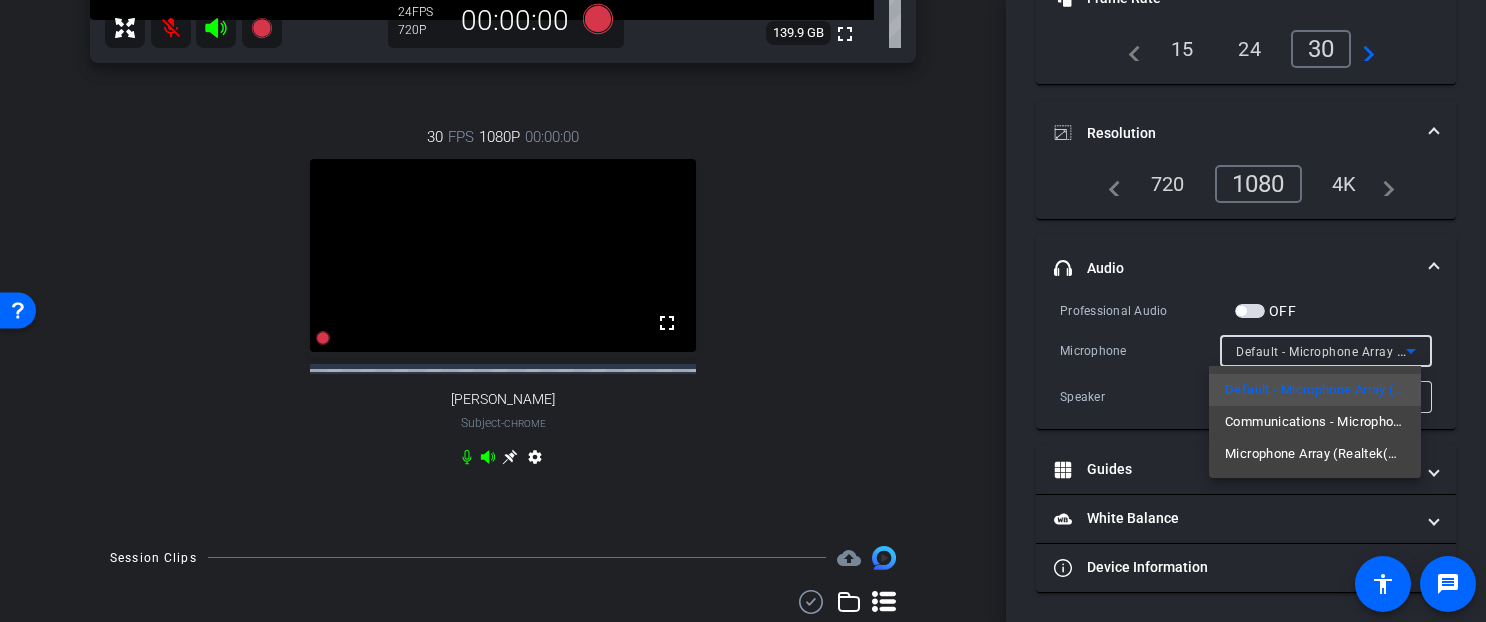 click at bounding box center [743, 311] 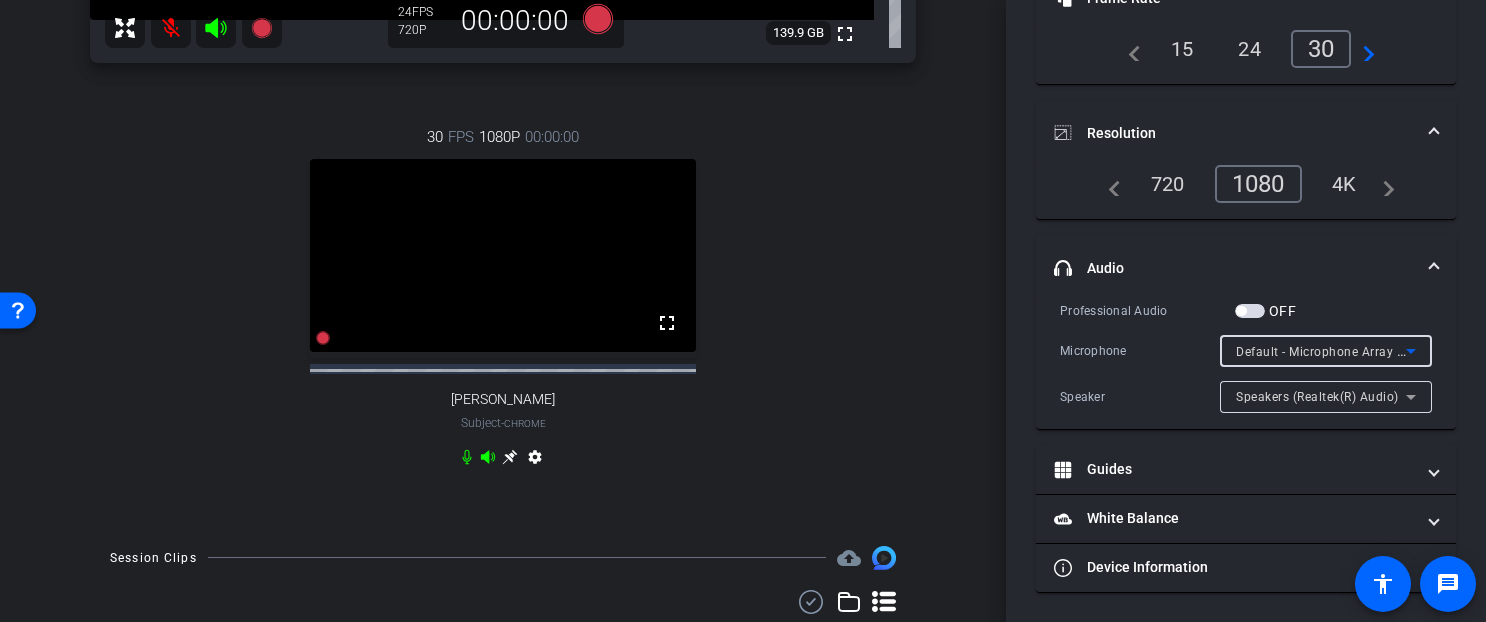 click on "Default - Microphone Array (Realtek(R) Audio)" at bounding box center (1369, 351) 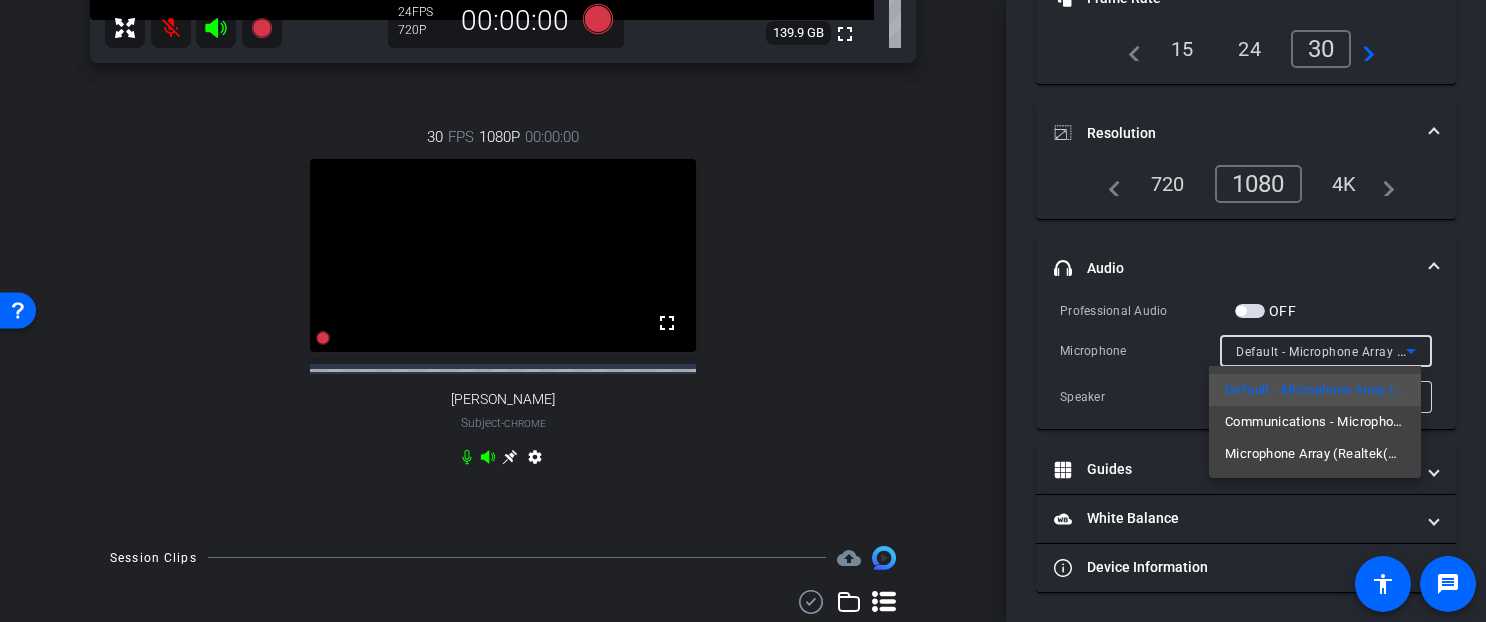 click at bounding box center [743, 311] 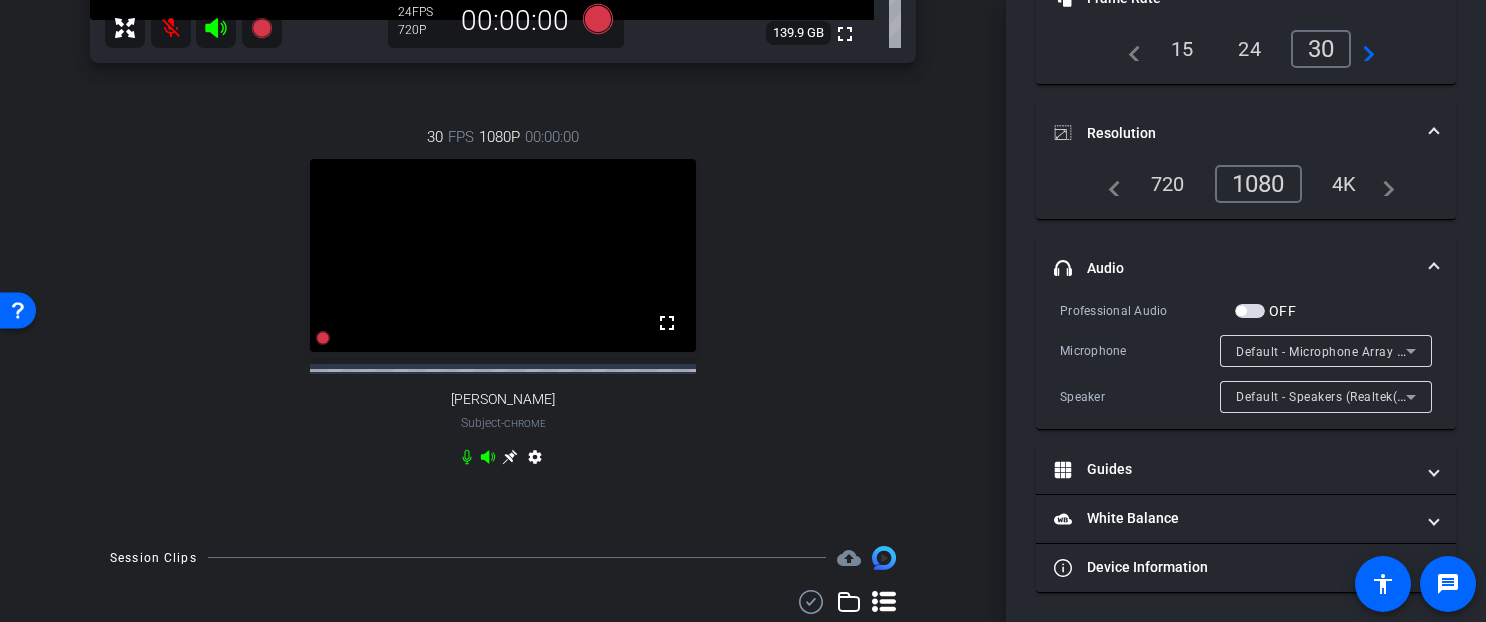 scroll, scrollTop: 0, scrollLeft: 0, axis: both 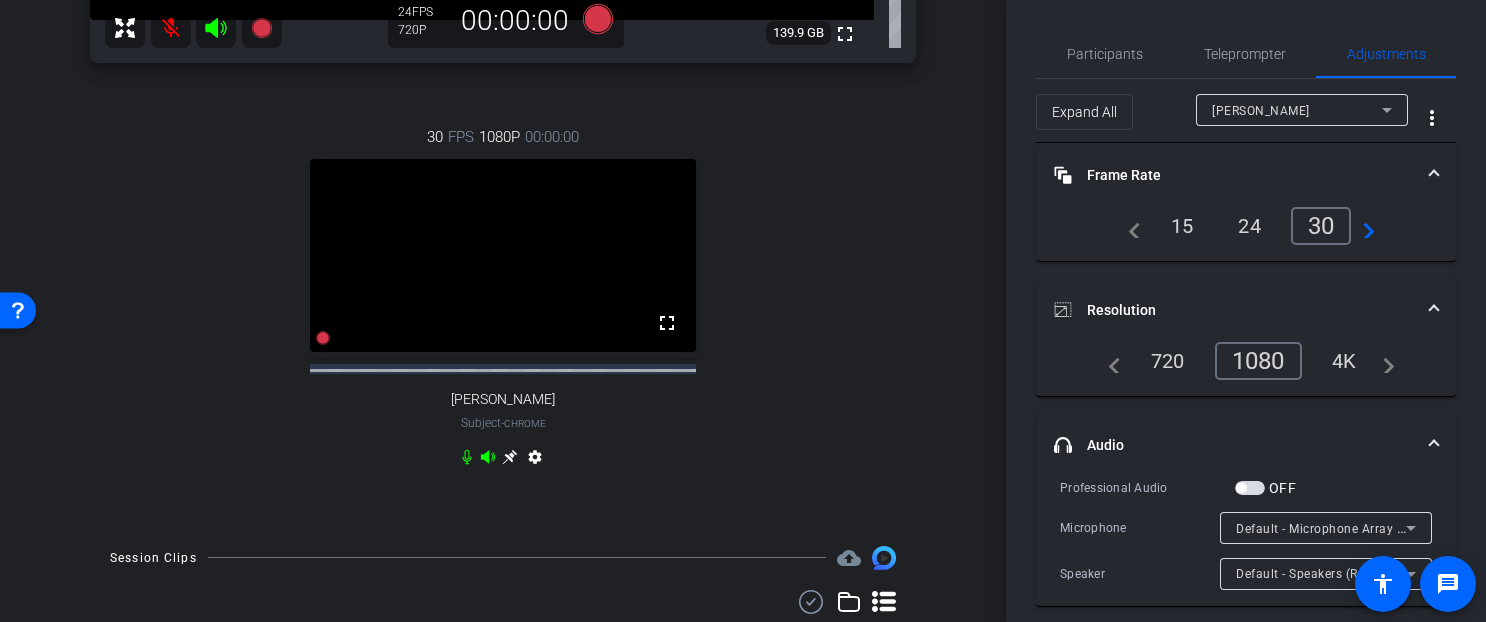 type on "11000" 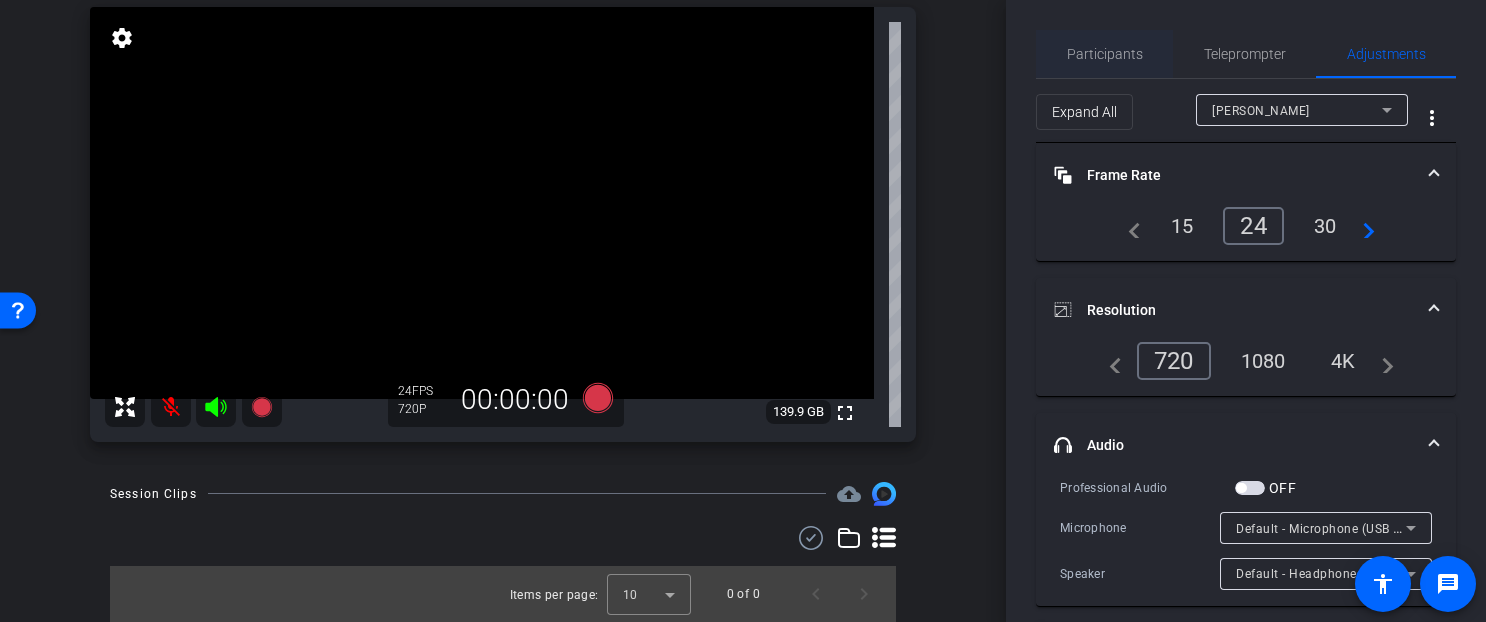 click on "Participants" at bounding box center (1105, 54) 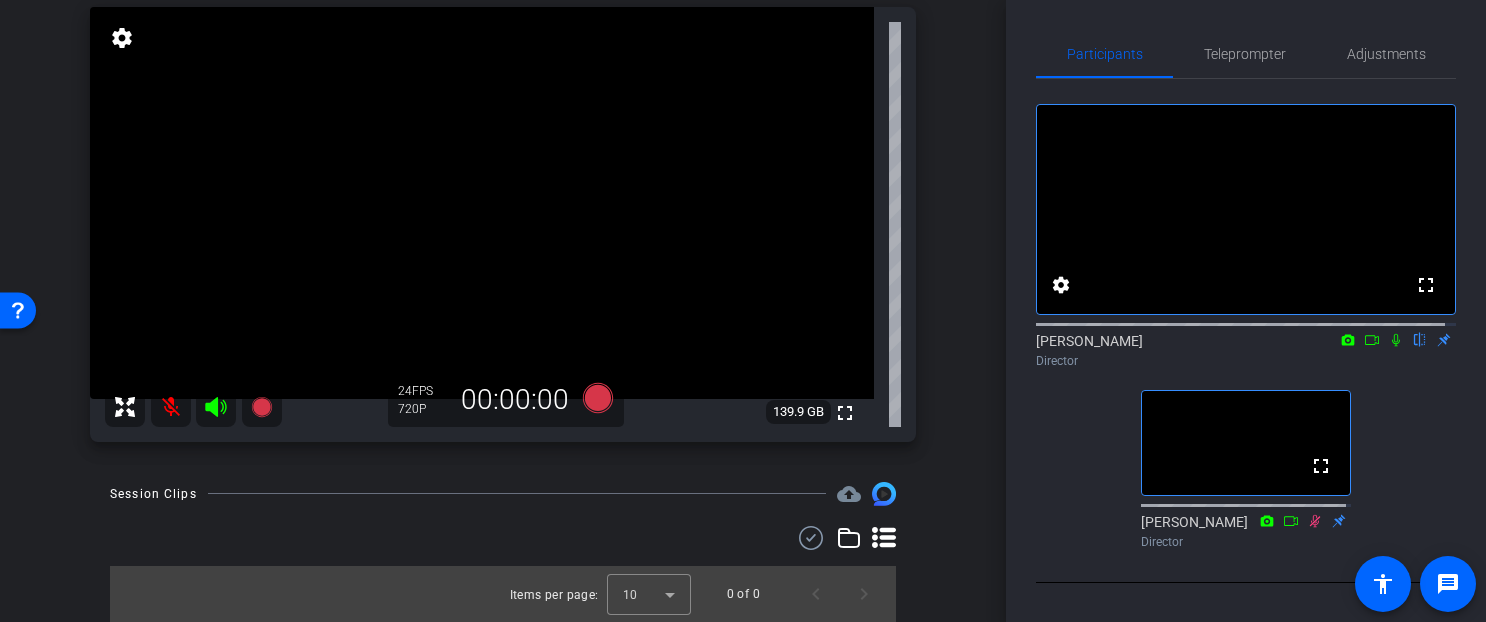 click 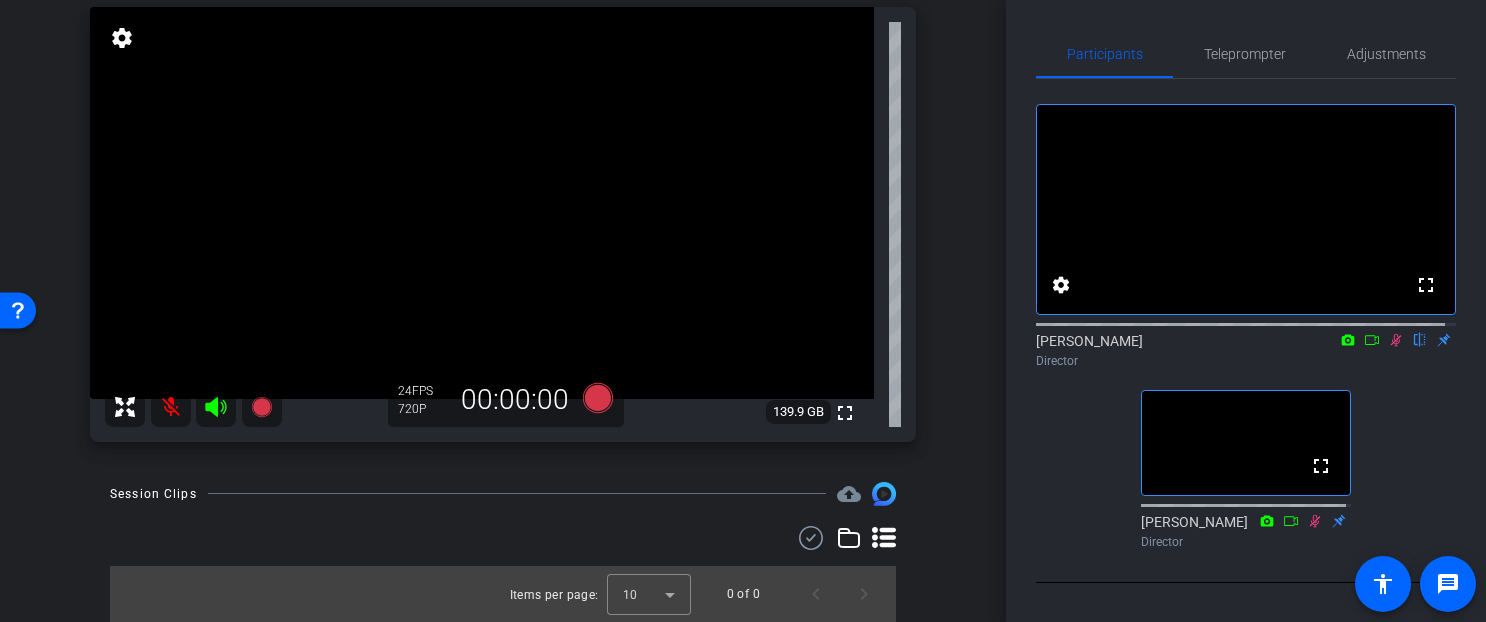 click 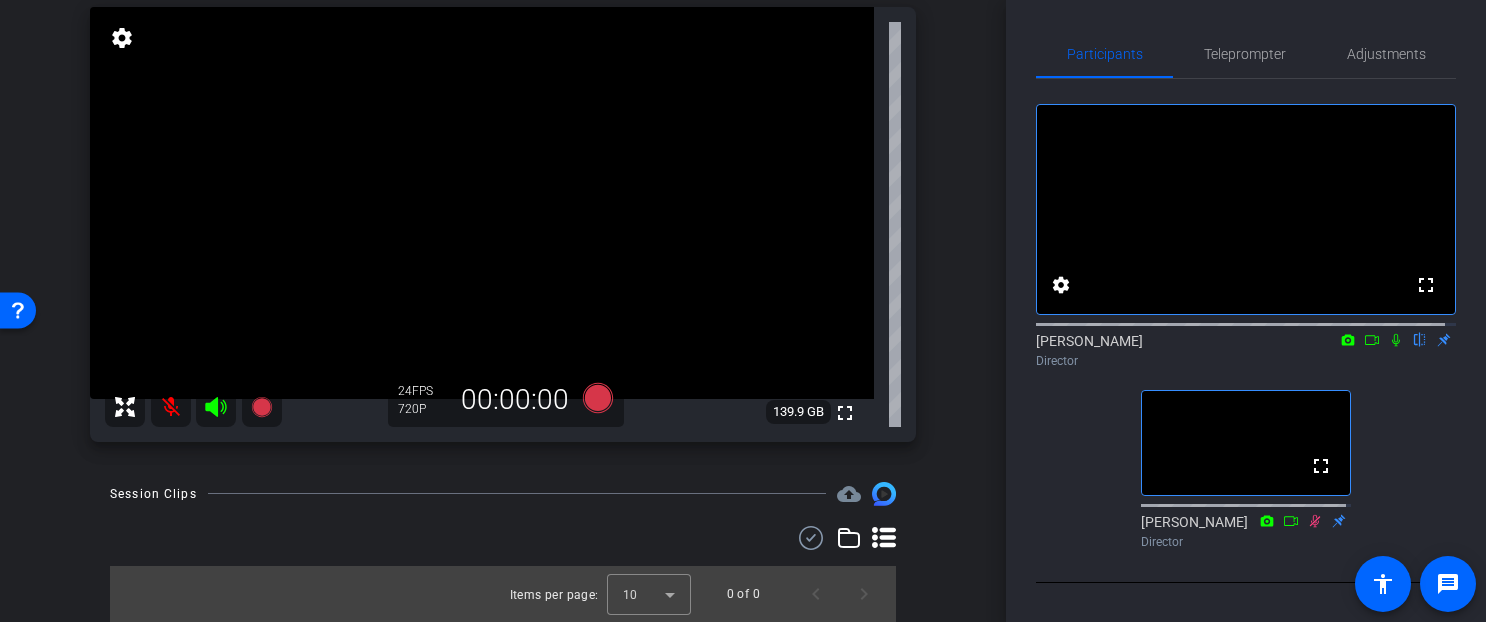 click 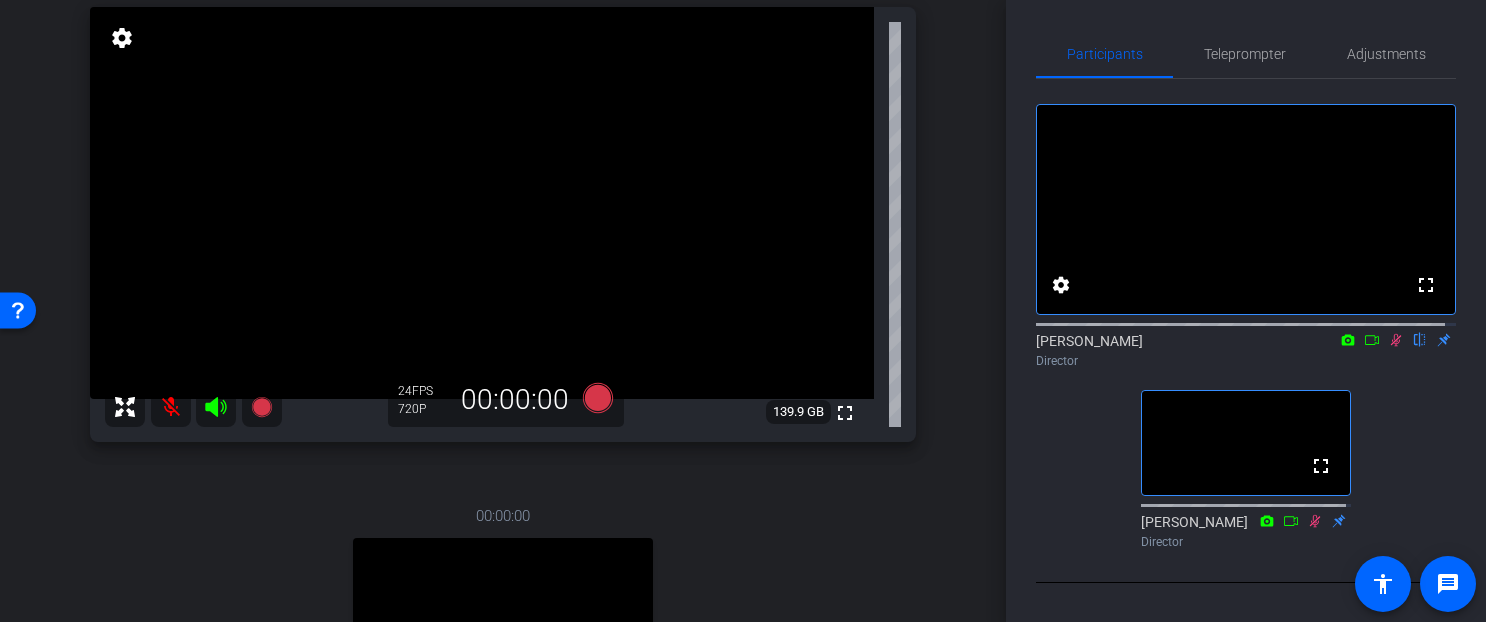 scroll, scrollTop: 596, scrollLeft: 0, axis: vertical 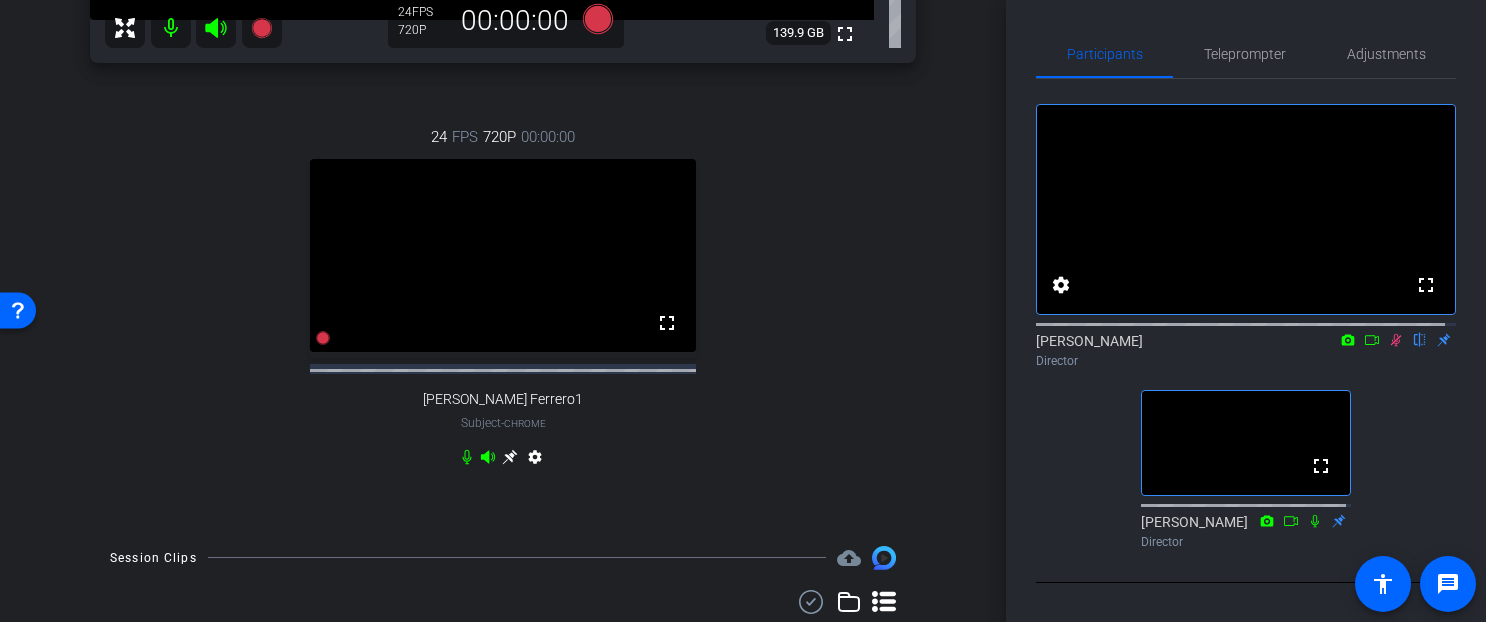 click 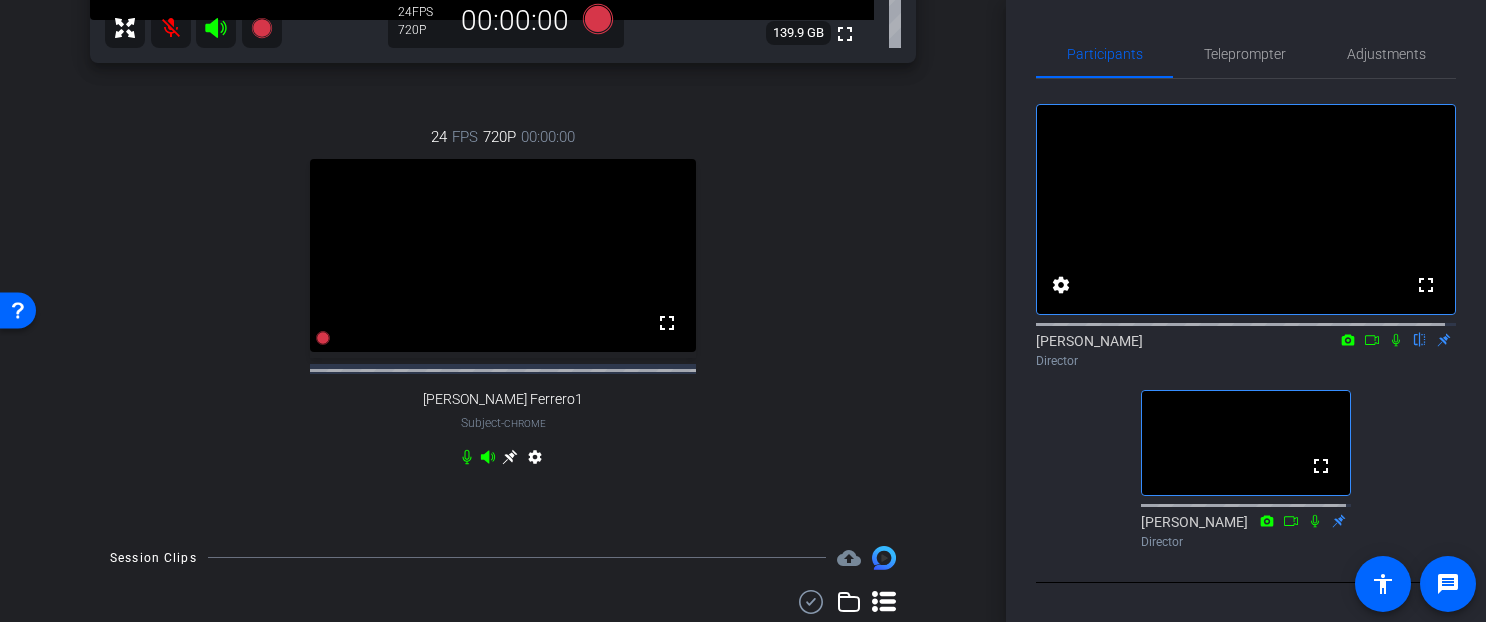 click 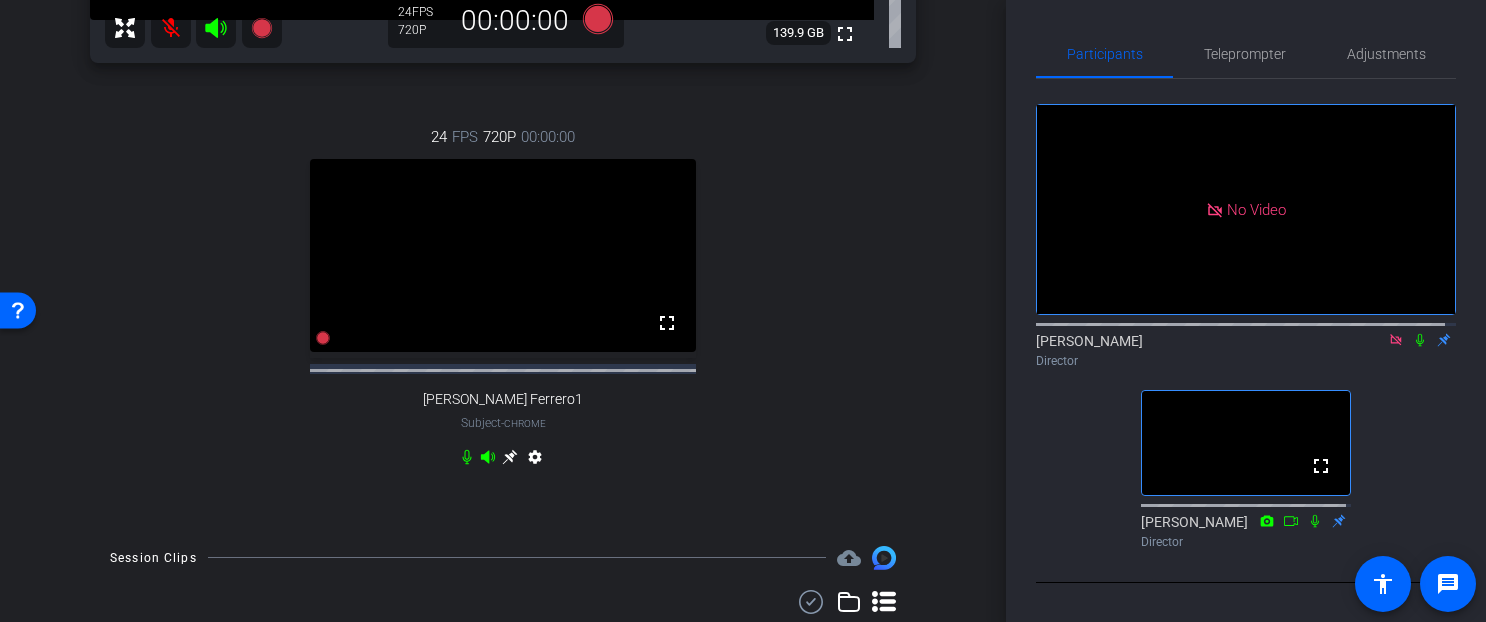 click 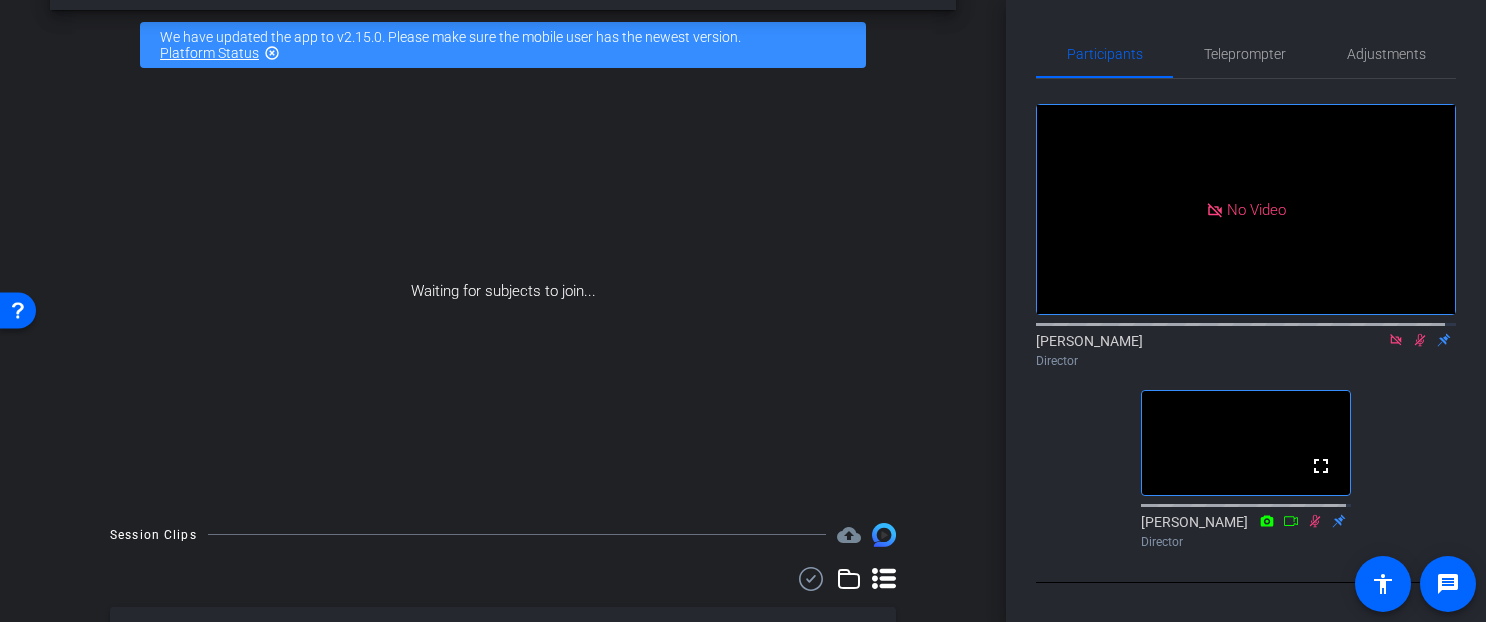 scroll, scrollTop: 75, scrollLeft: 0, axis: vertical 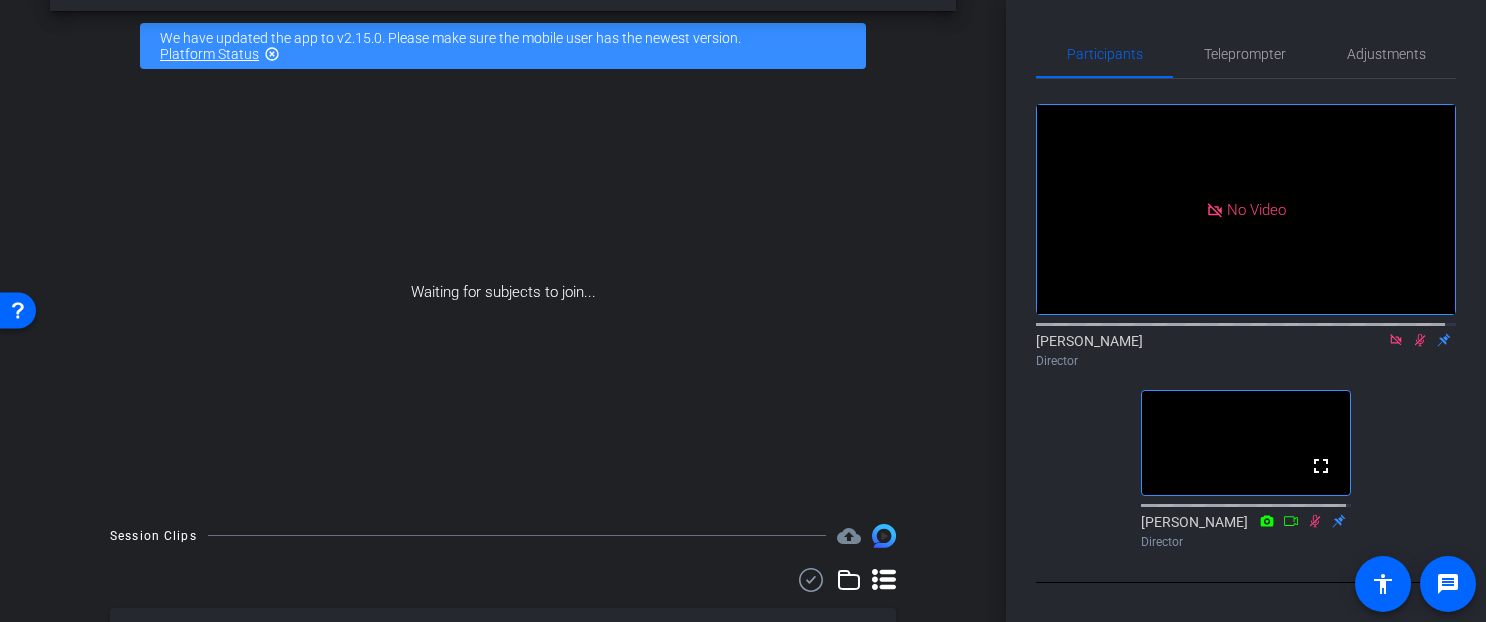 click 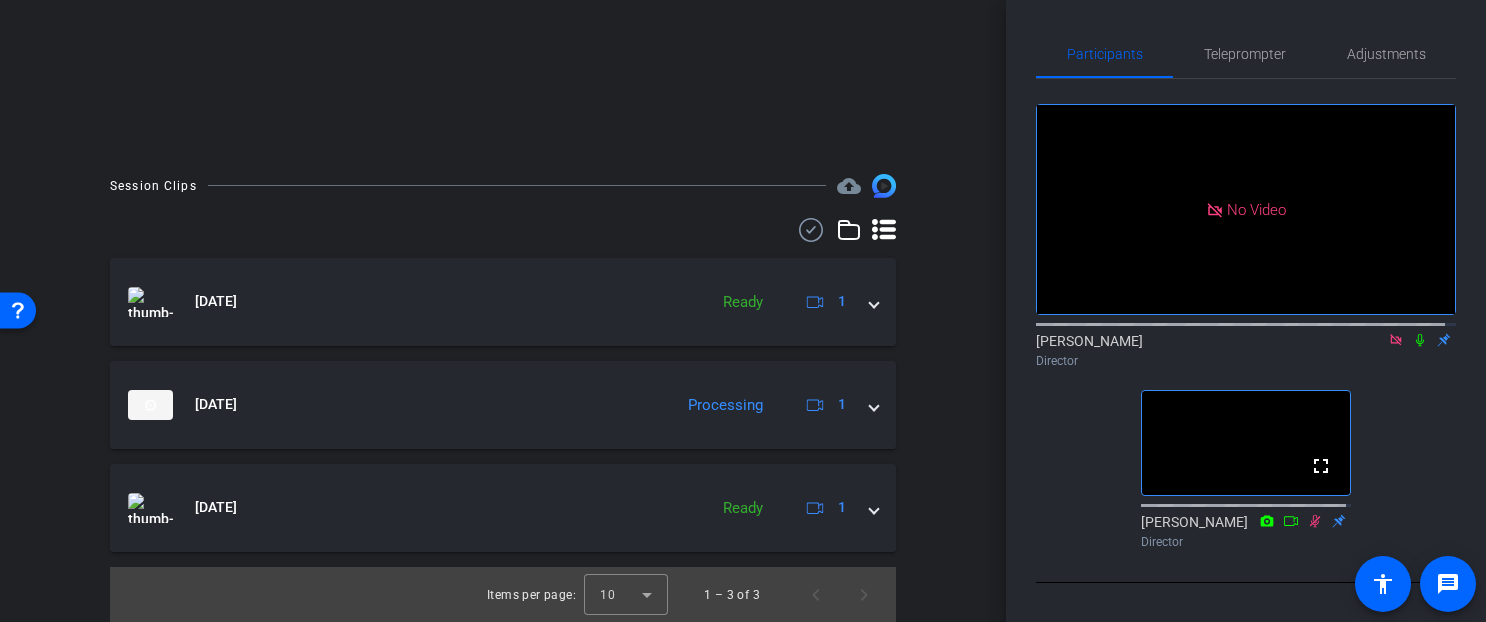 scroll, scrollTop: 426, scrollLeft: 0, axis: vertical 